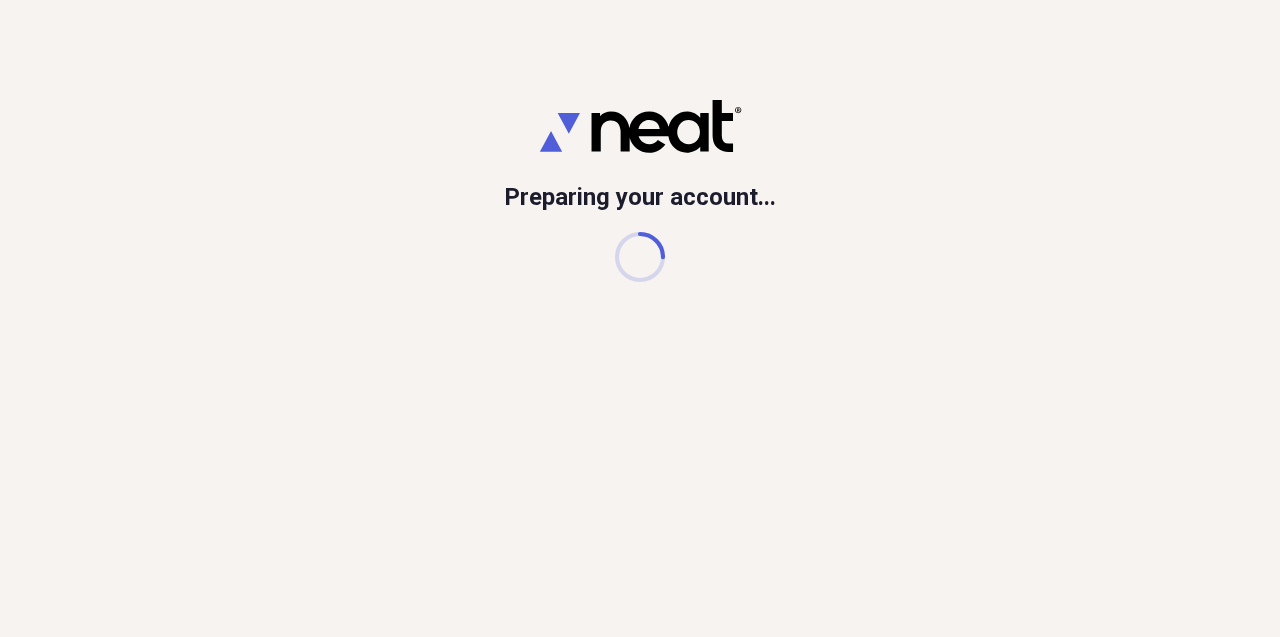 scroll, scrollTop: 0, scrollLeft: 0, axis: both 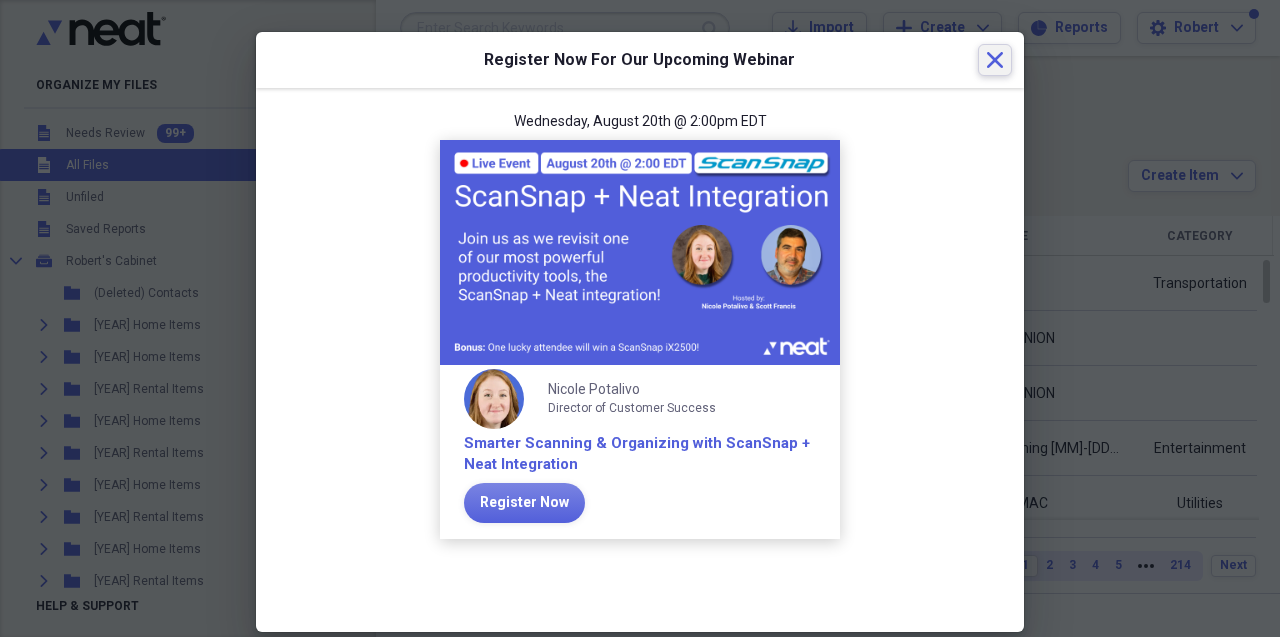 click on "Close" 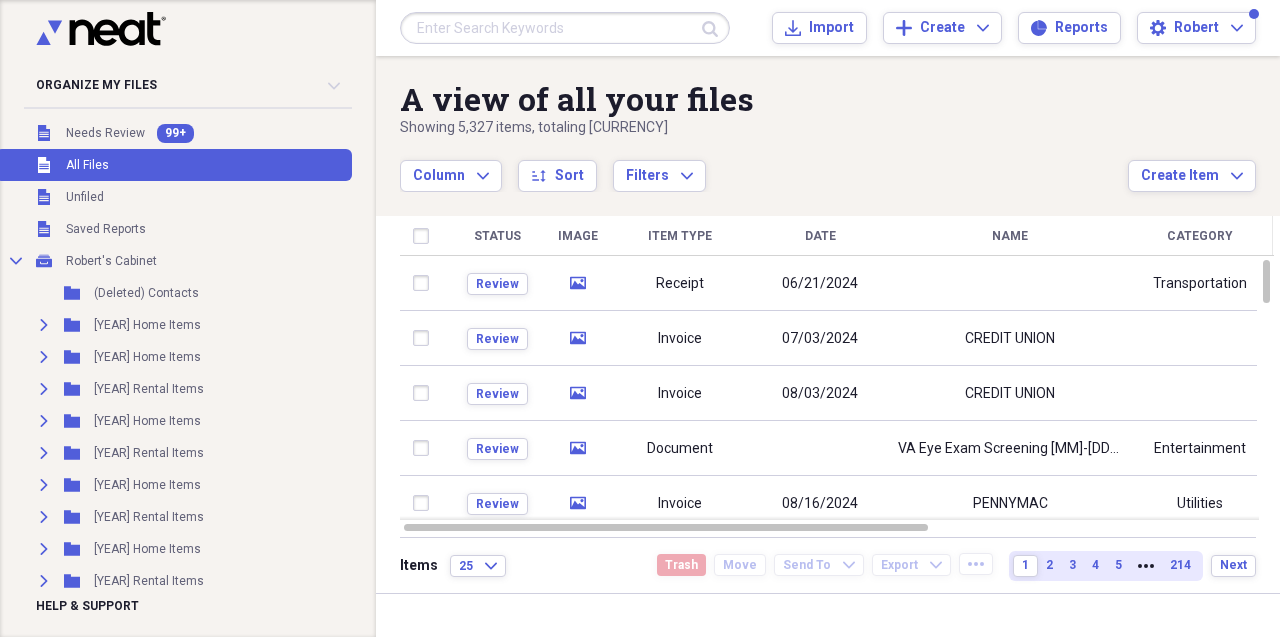 click at bounding box center (565, 28) 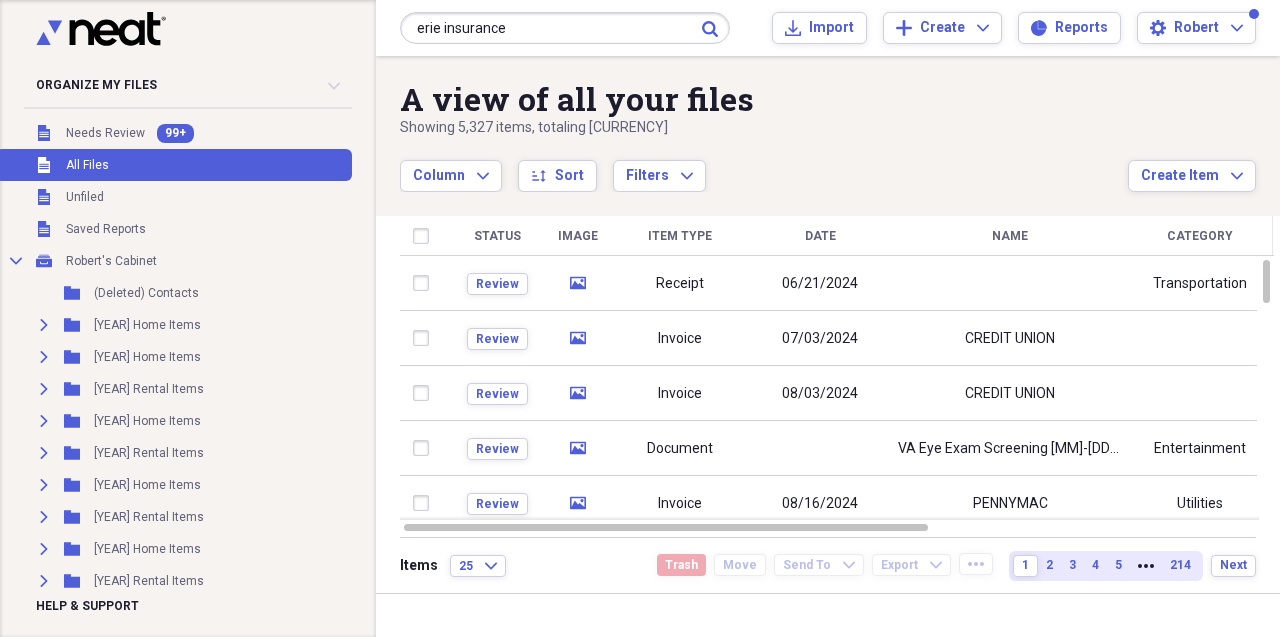 type on "erie insurance" 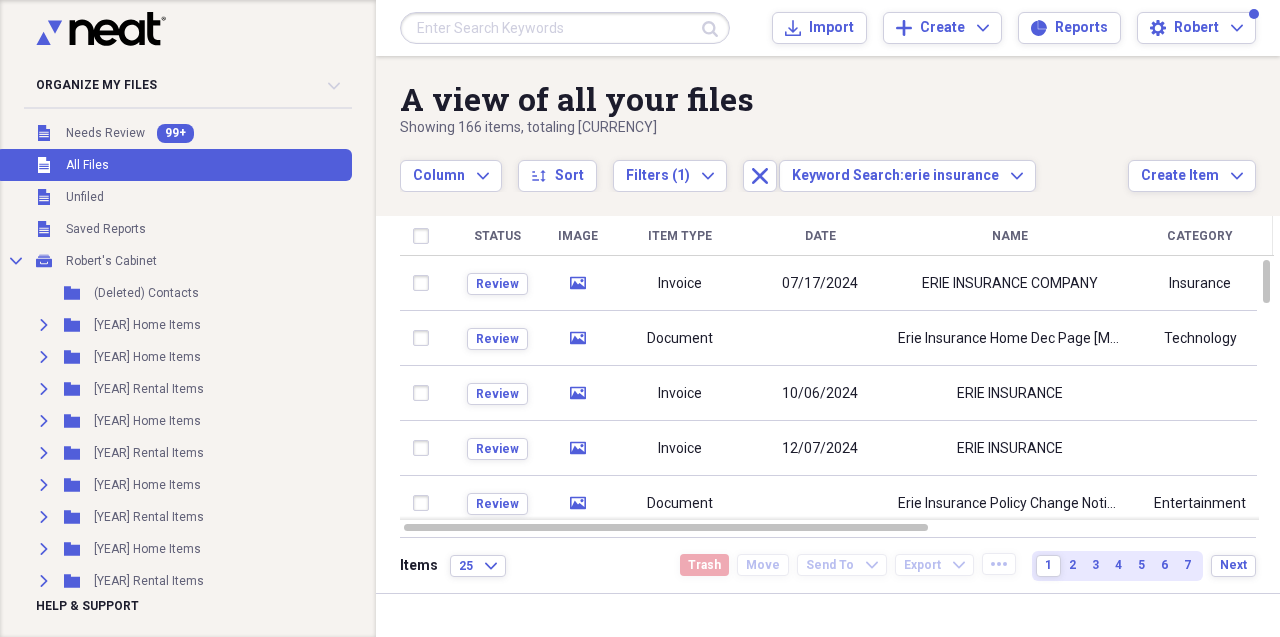click at bounding box center [565, 28] 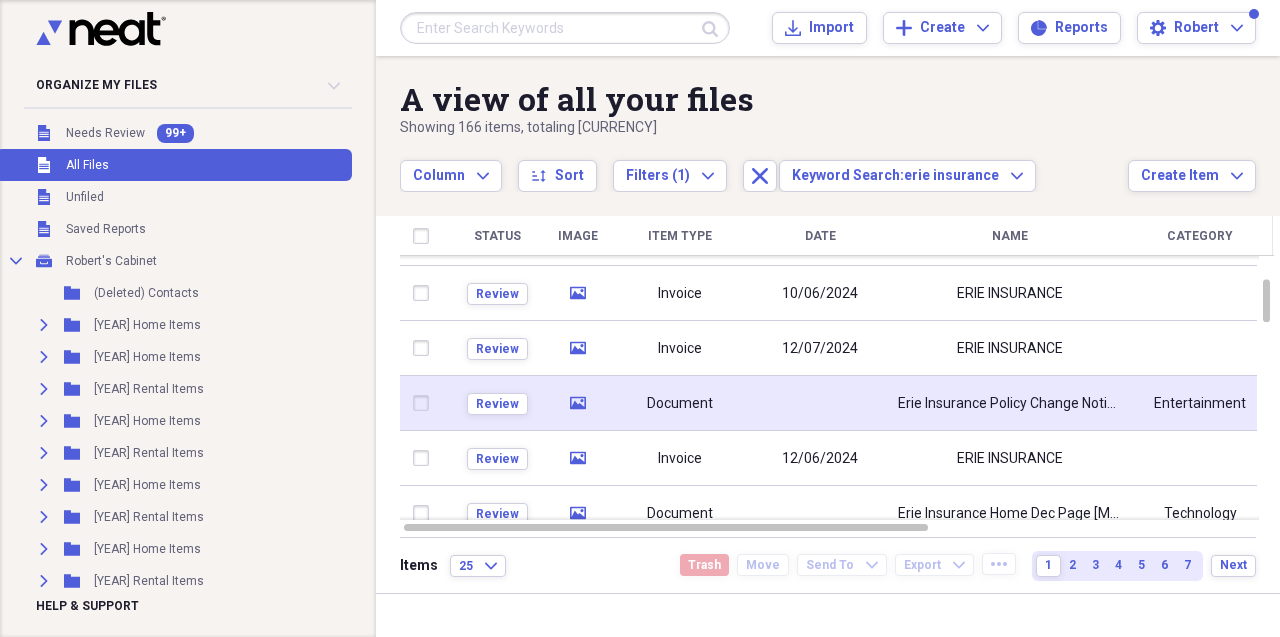 click on "Erie Insurance Policy Change Notice [MM]-[DD]-[YY]" at bounding box center [1010, 404] 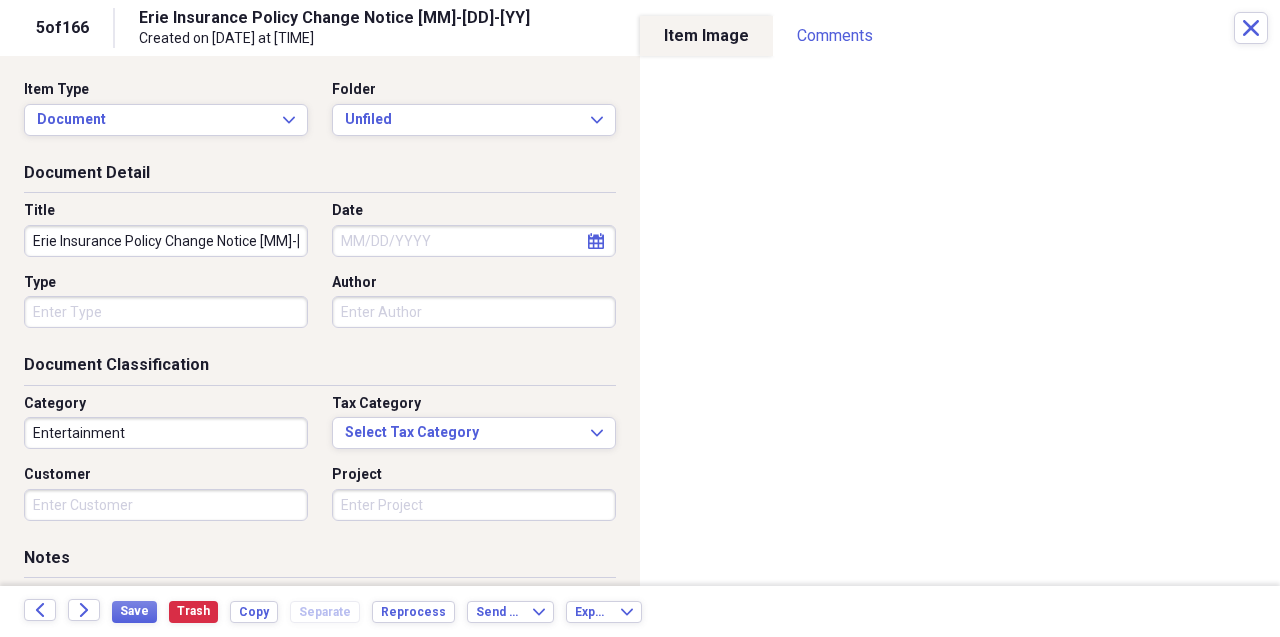 click on "Entertainment" at bounding box center [166, 433] 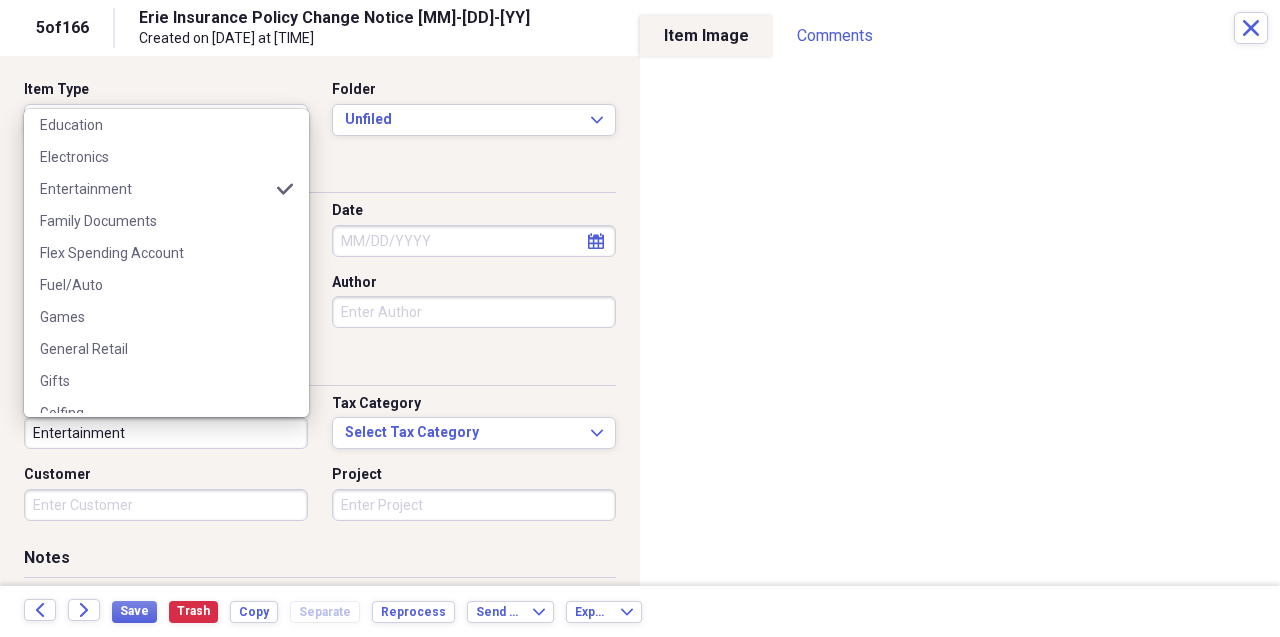 scroll, scrollTop: 1300, scrollLeft: 0, axis: vertical 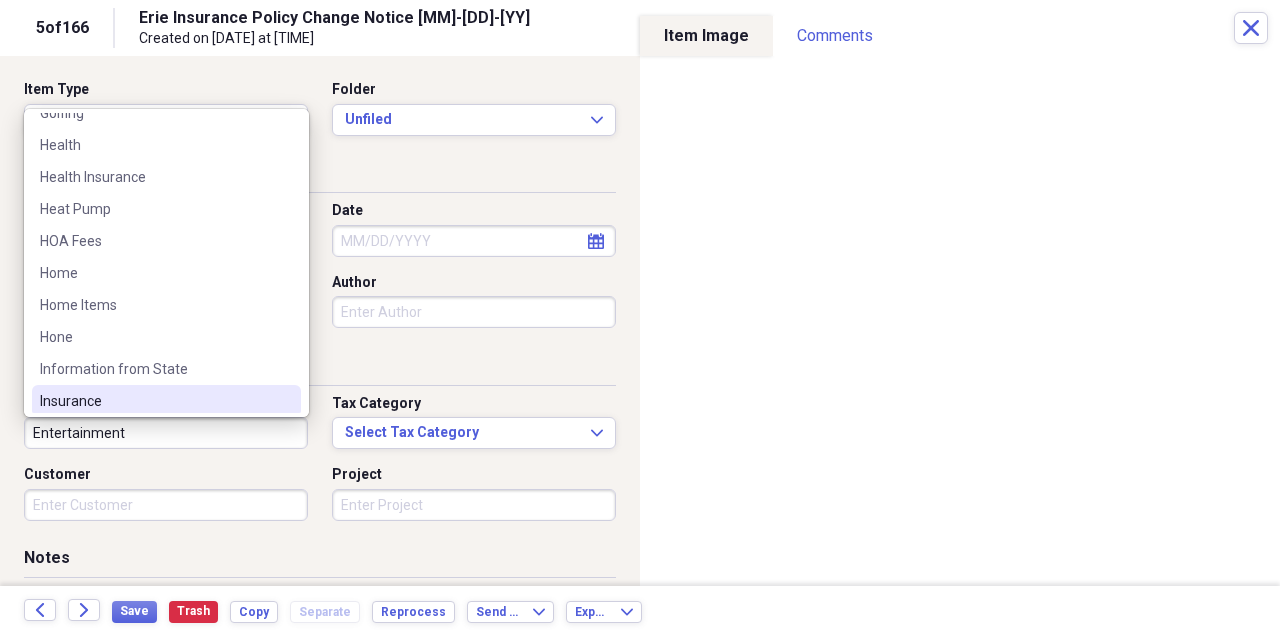 click on "Insurance" at bounding box center (154, 401) 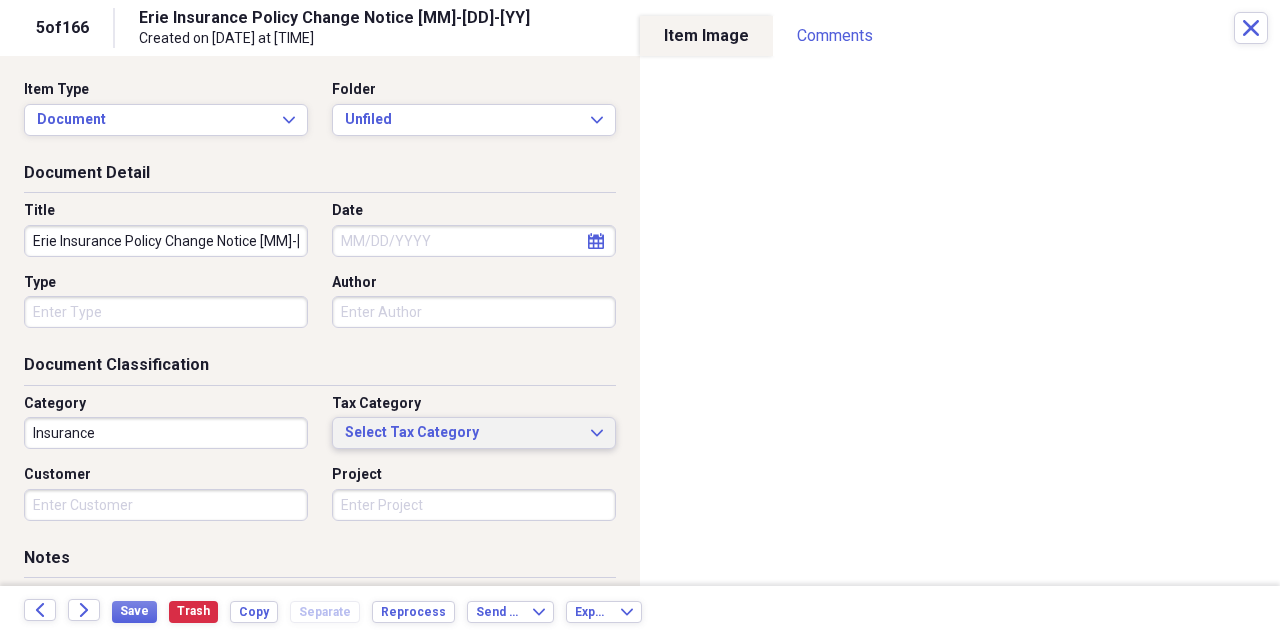 click on "Select Tax Category" at bounding box center (462, 433) 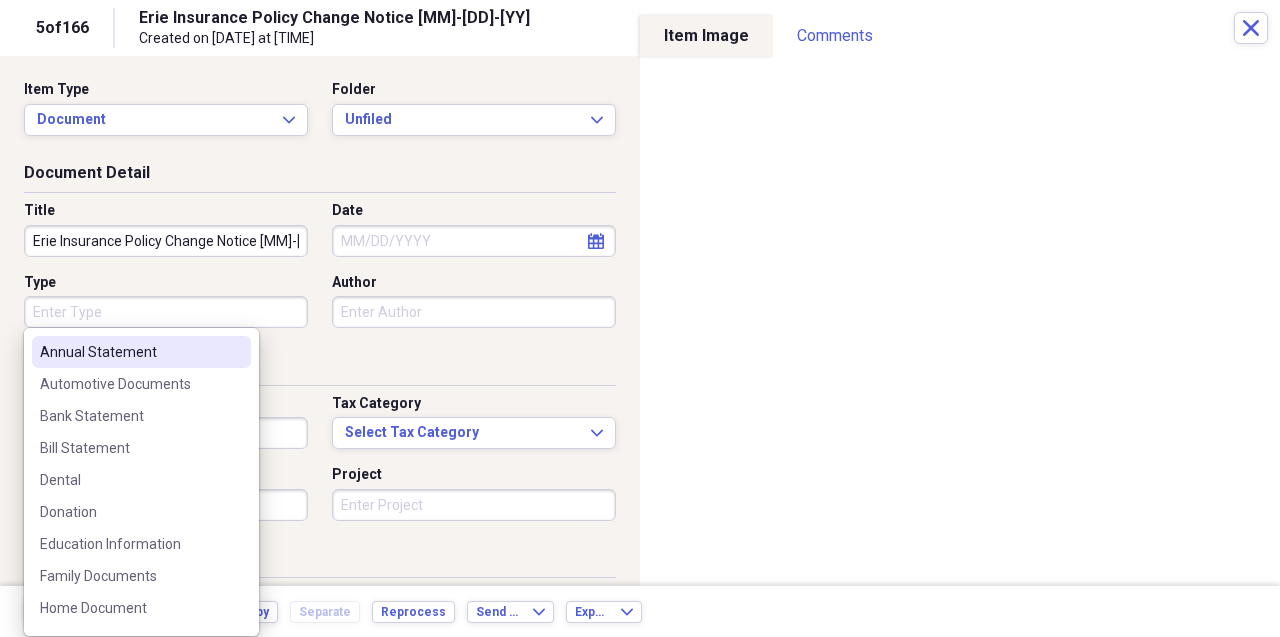 click on "Type" at bounding box center [166, 312] 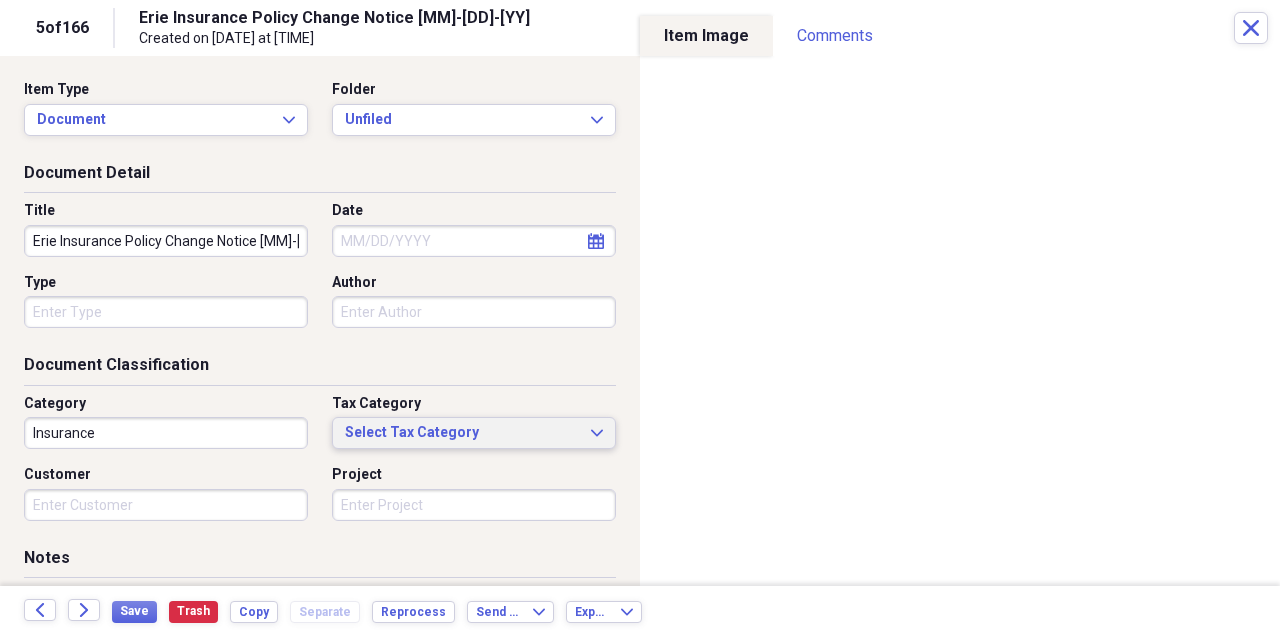 click on "Select Tax Category Expand" at bounding box center (474, 433) 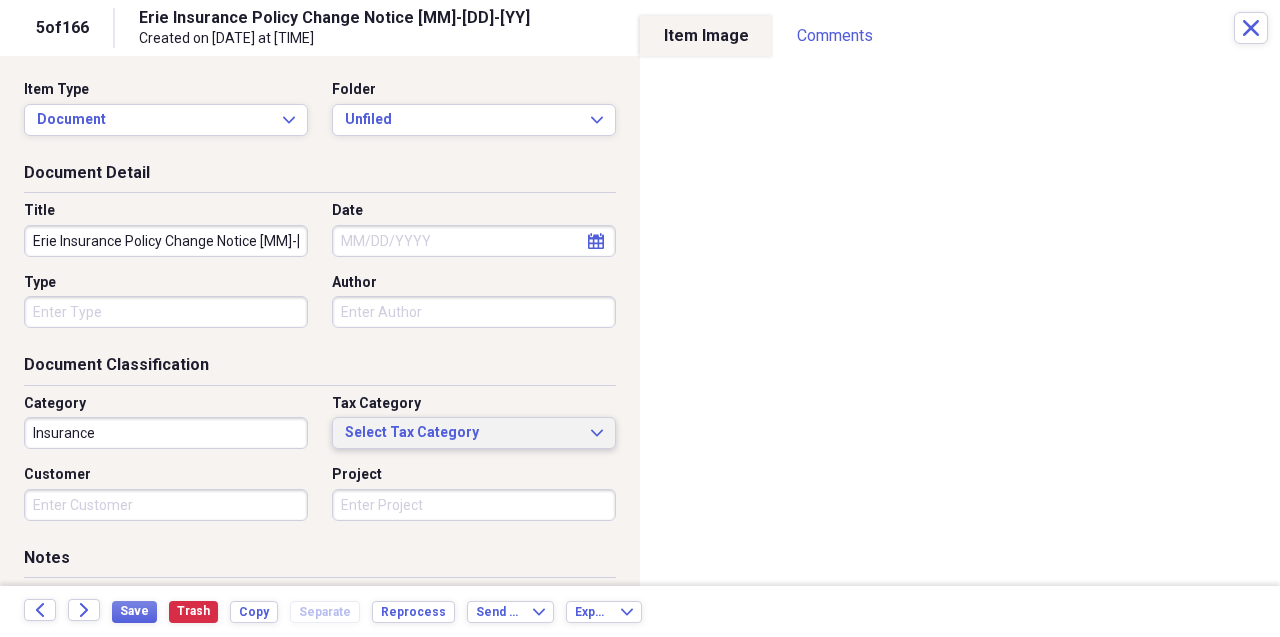 click on "Document Detail Title Erie Insurance Policy Change Notice [MM]-[DD]-[YY] Date calendar Calendar Type Author" at bounding box center [320, 258] 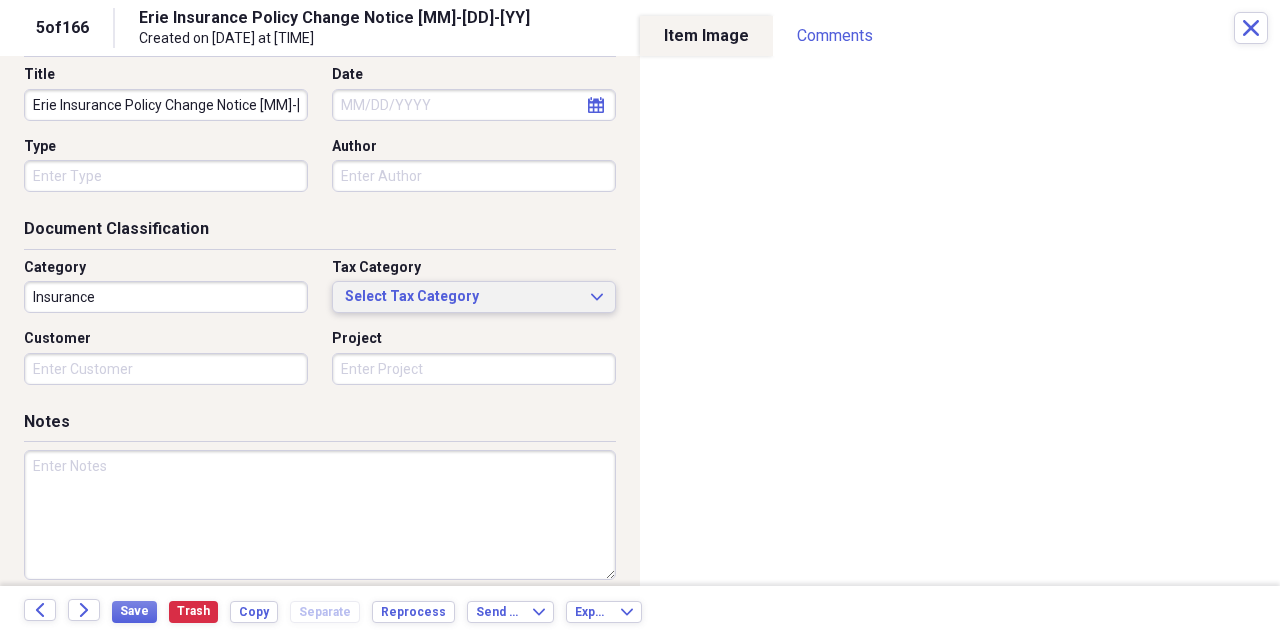 scroll, scrollTop: 202, scrollLeft: 0, axis: vertical 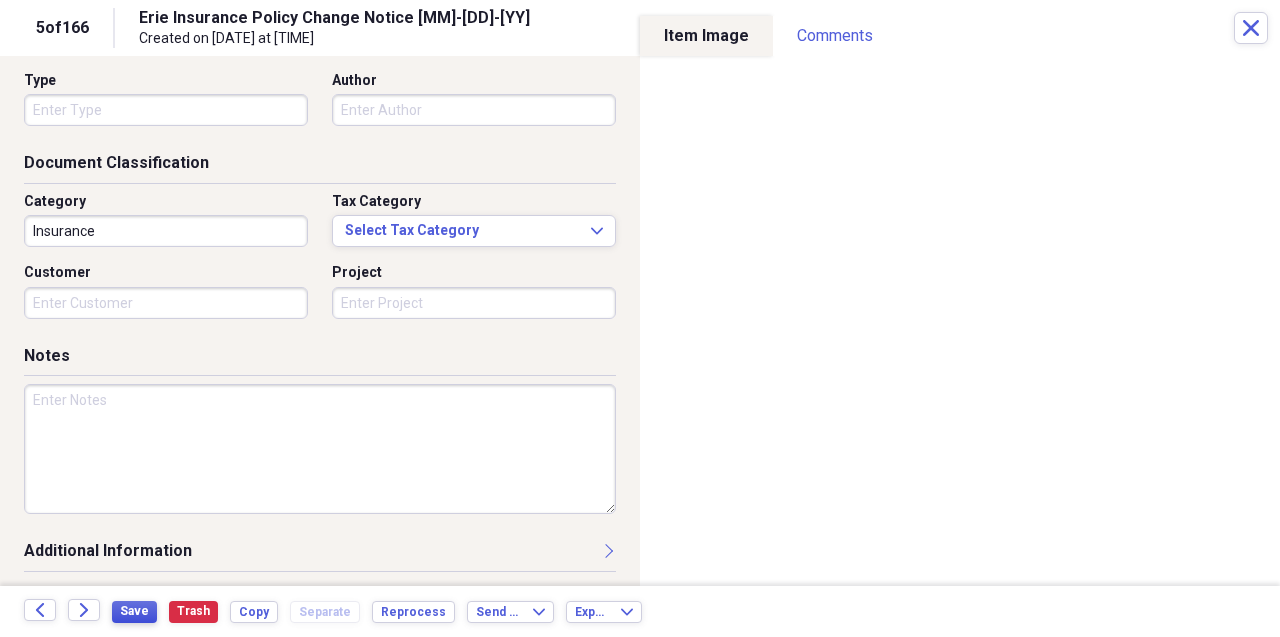 click on "Save" at bounding box center (134, 611) 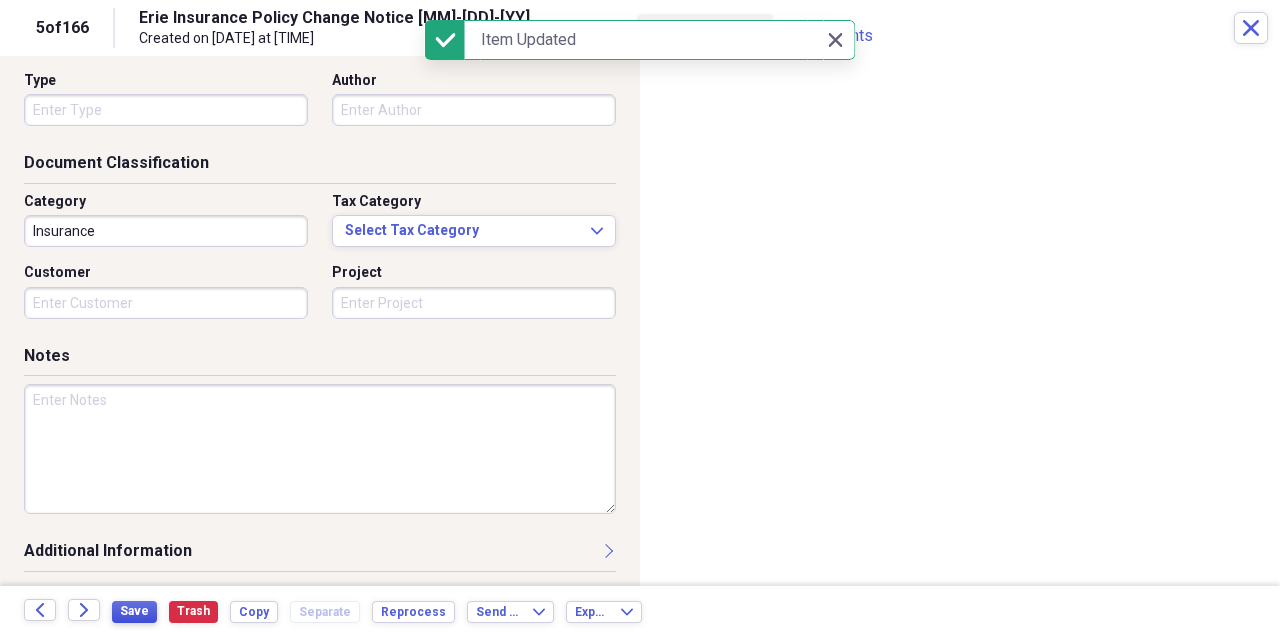 scroll, scrollTop: 0, scrollLeft: 0, axis: both 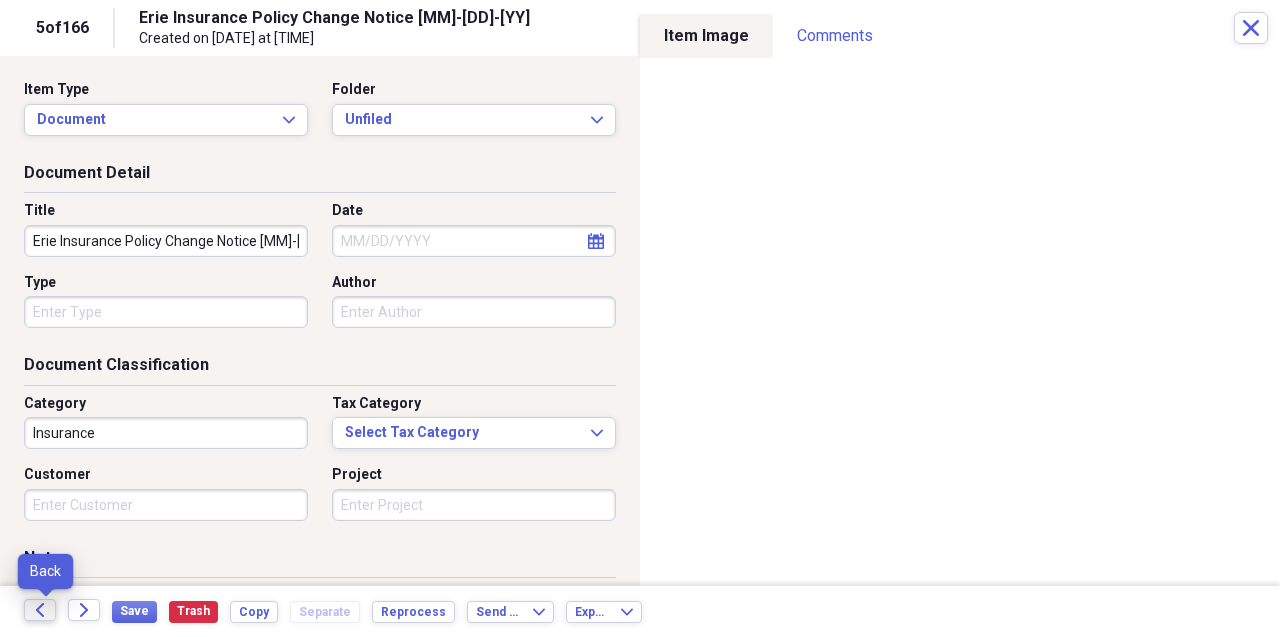 click on "Back" 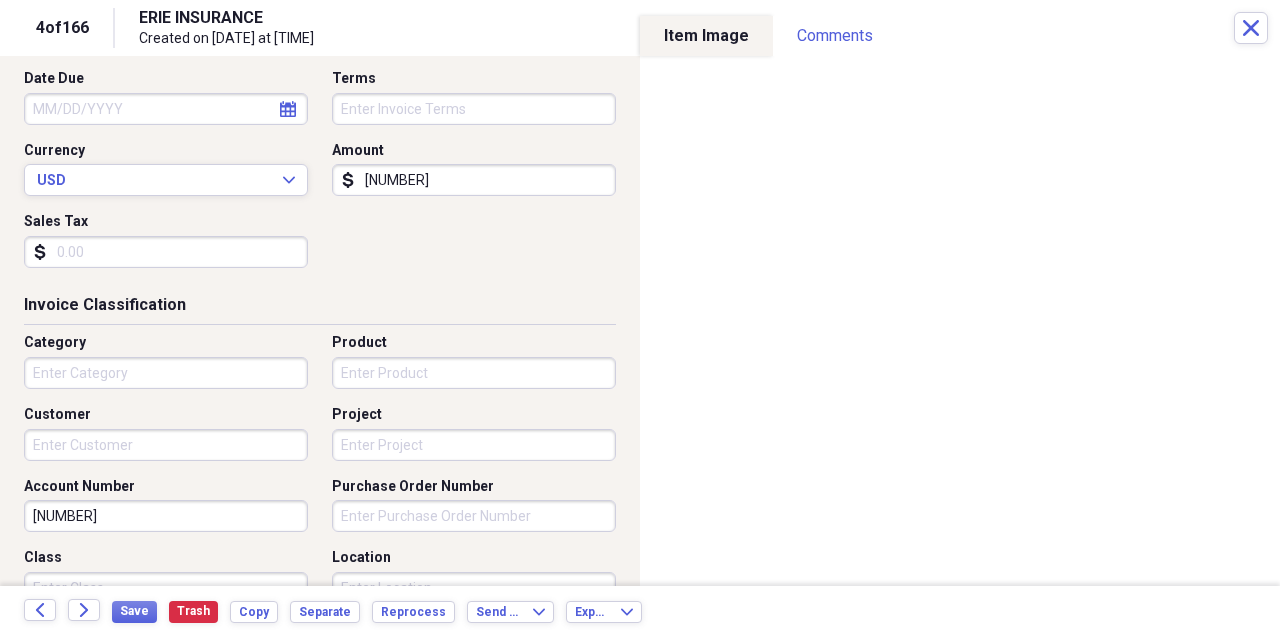scroll, scrollTop: 300, scrollLeft: 0, axis: vertical 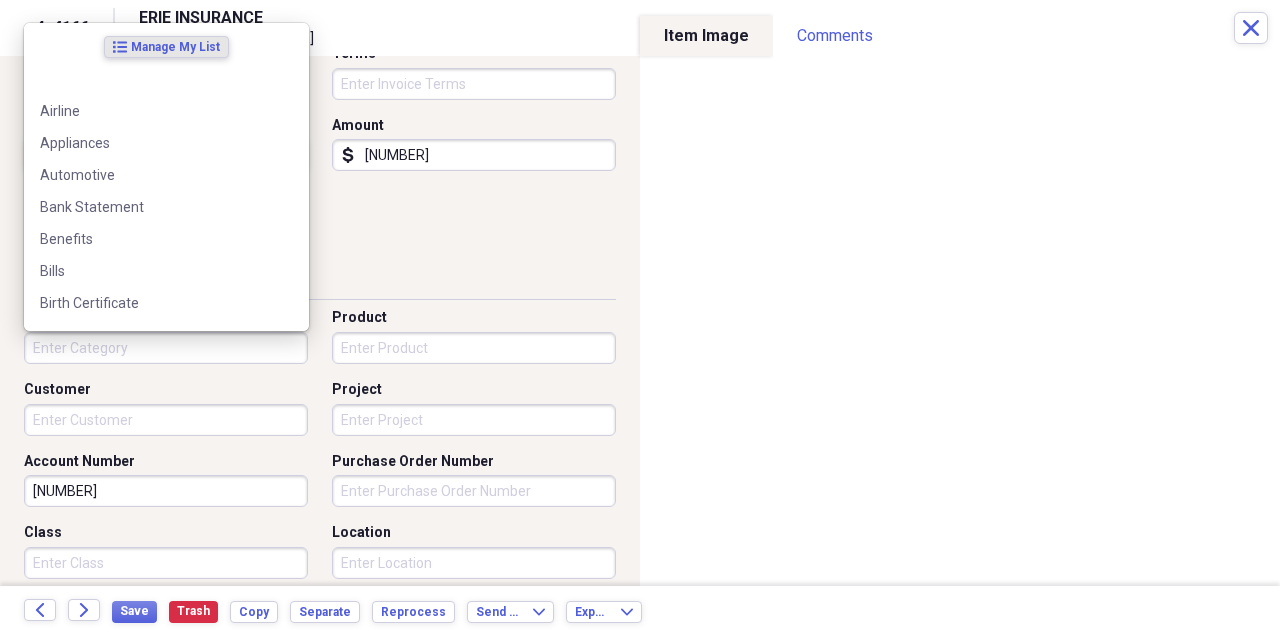 click on "Category" at bounding box center (166, 348) 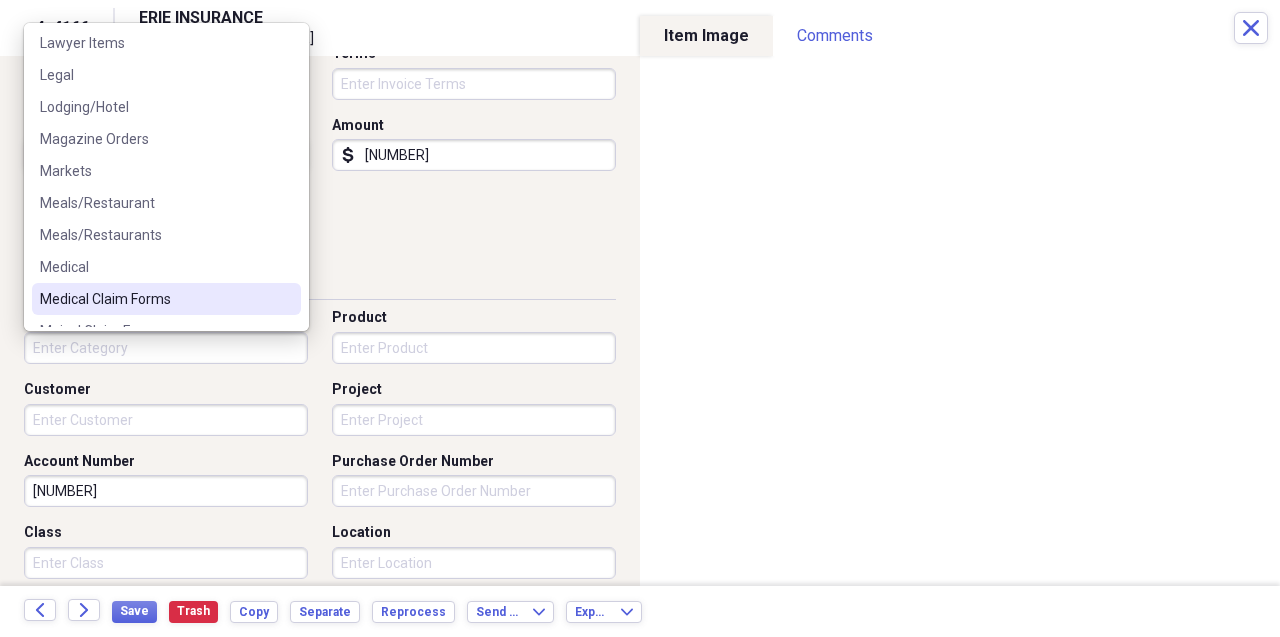 scroll, scrollTop: 1400, scrollLeft: 0, axis: vertical 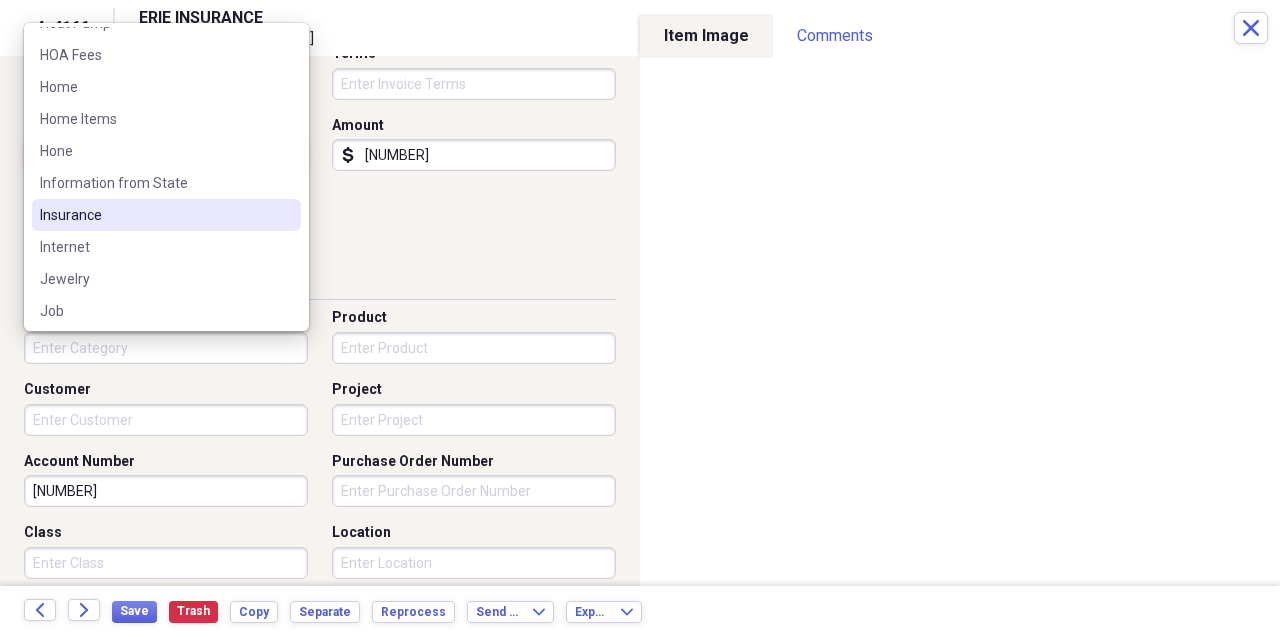 click on "Insurance" at bounding box center [166, 215] 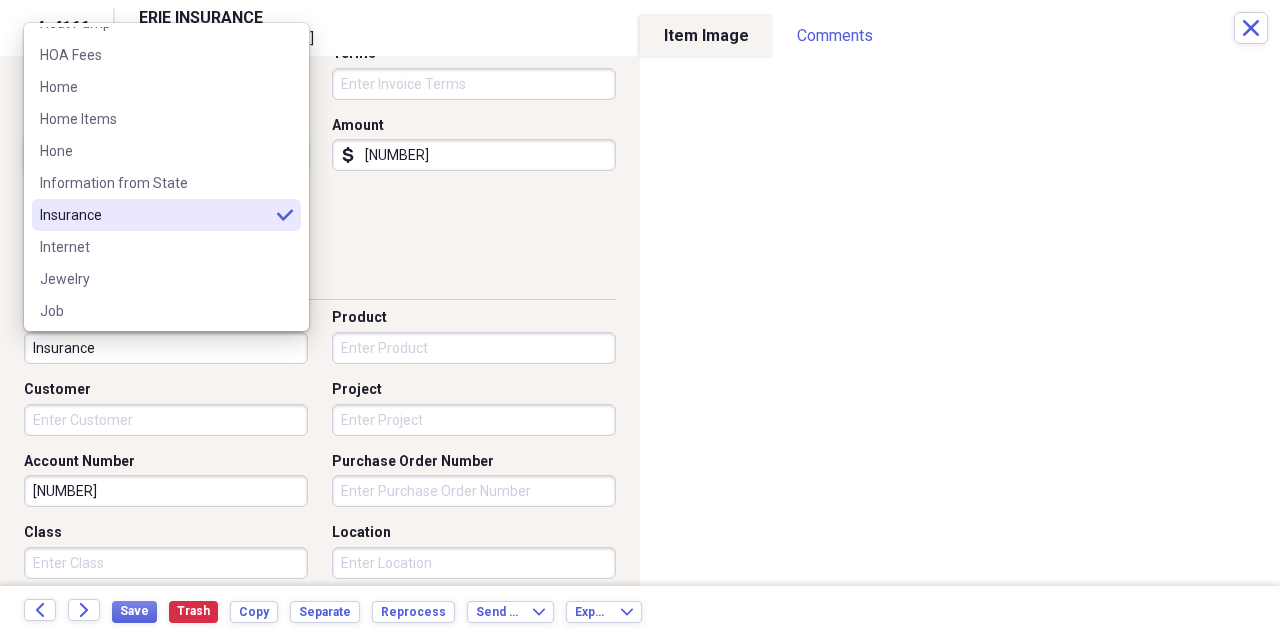 type on "Insurance" 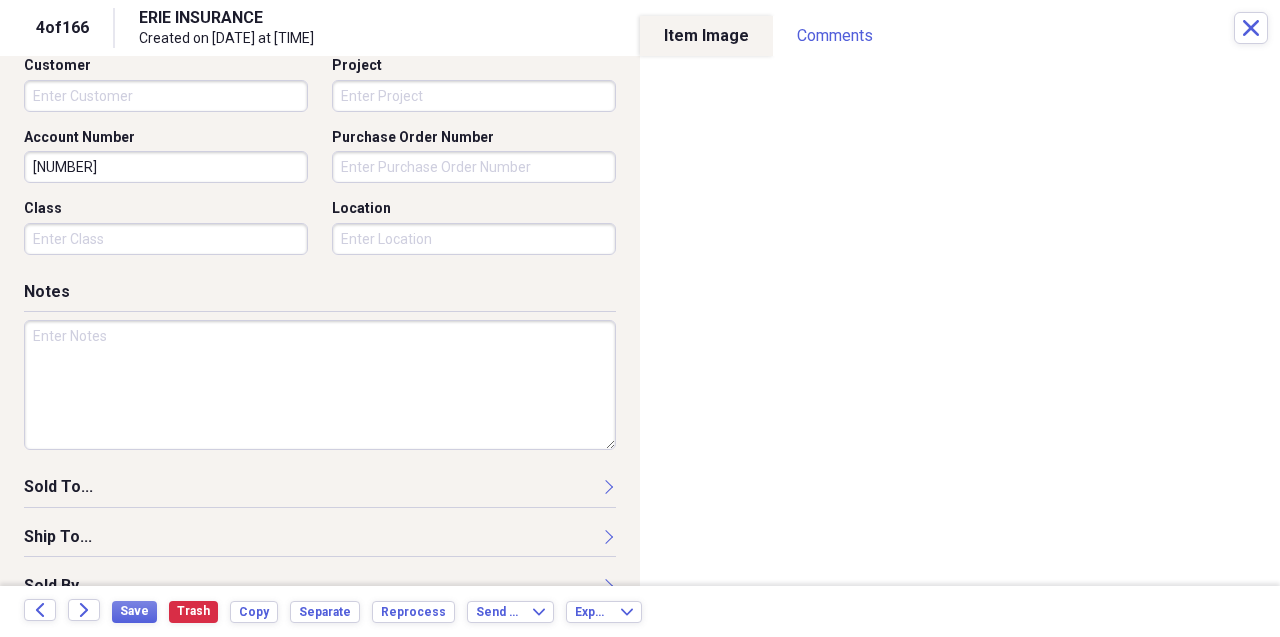 scroll, scrollTop: 658, scrollLeft: 0, axis: vertical 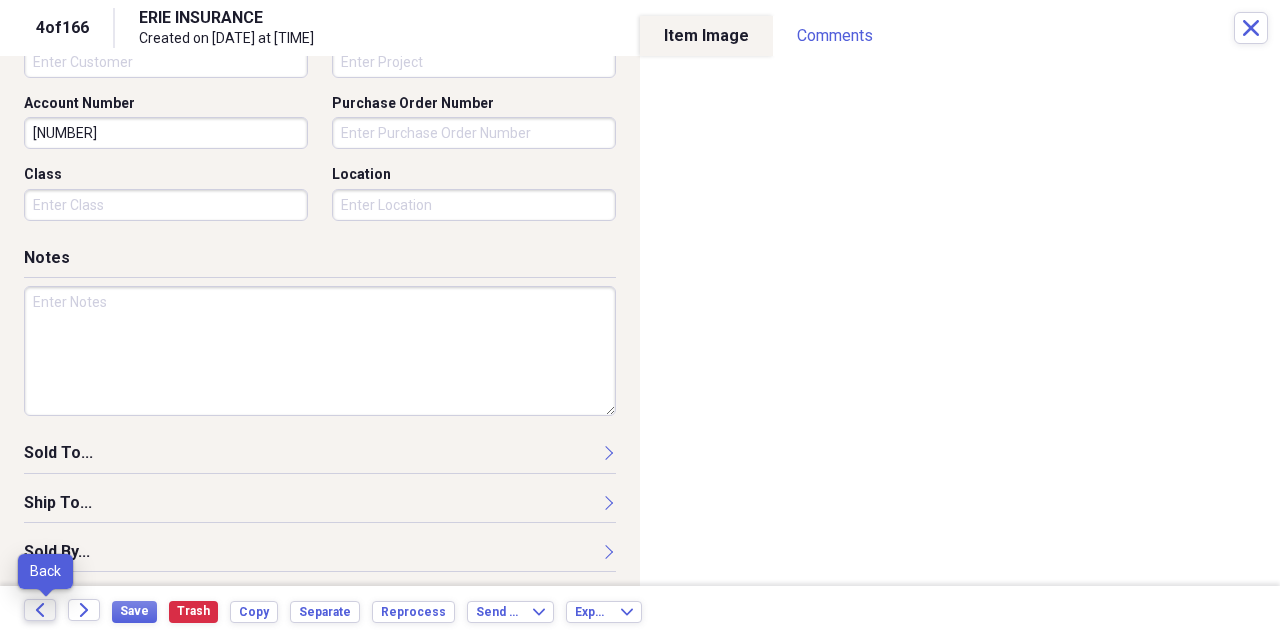 click on "Back" at bounding box center (40, 610) 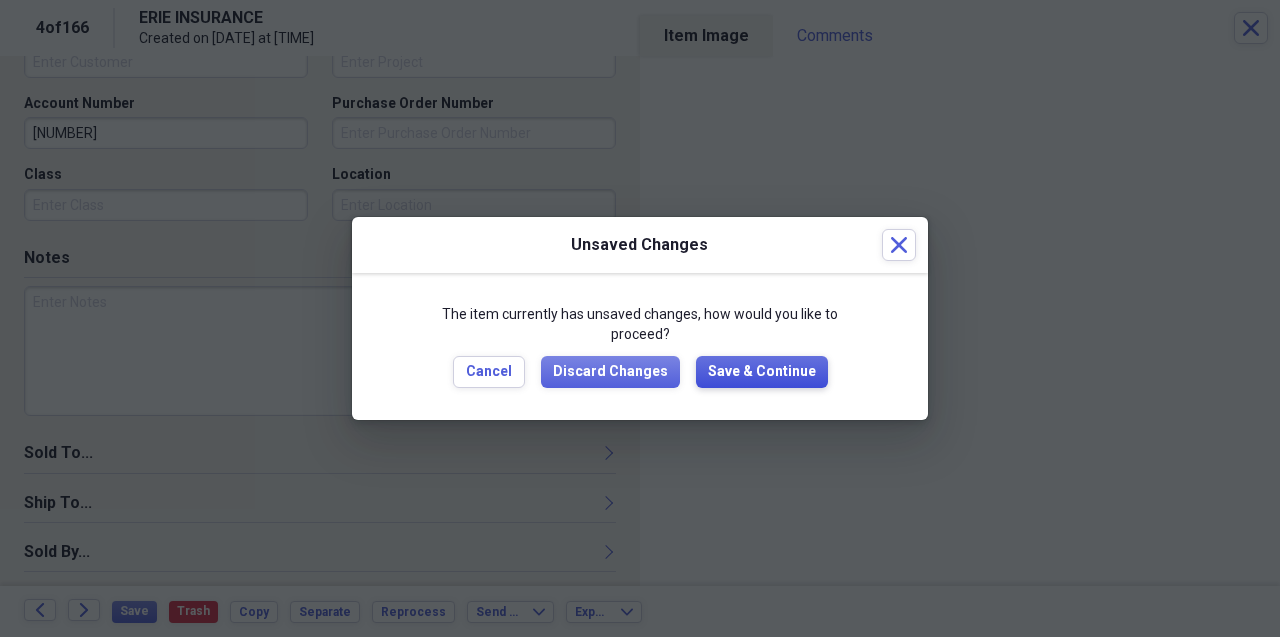 click on "Save & Continue" at bounding box center [762, 372] 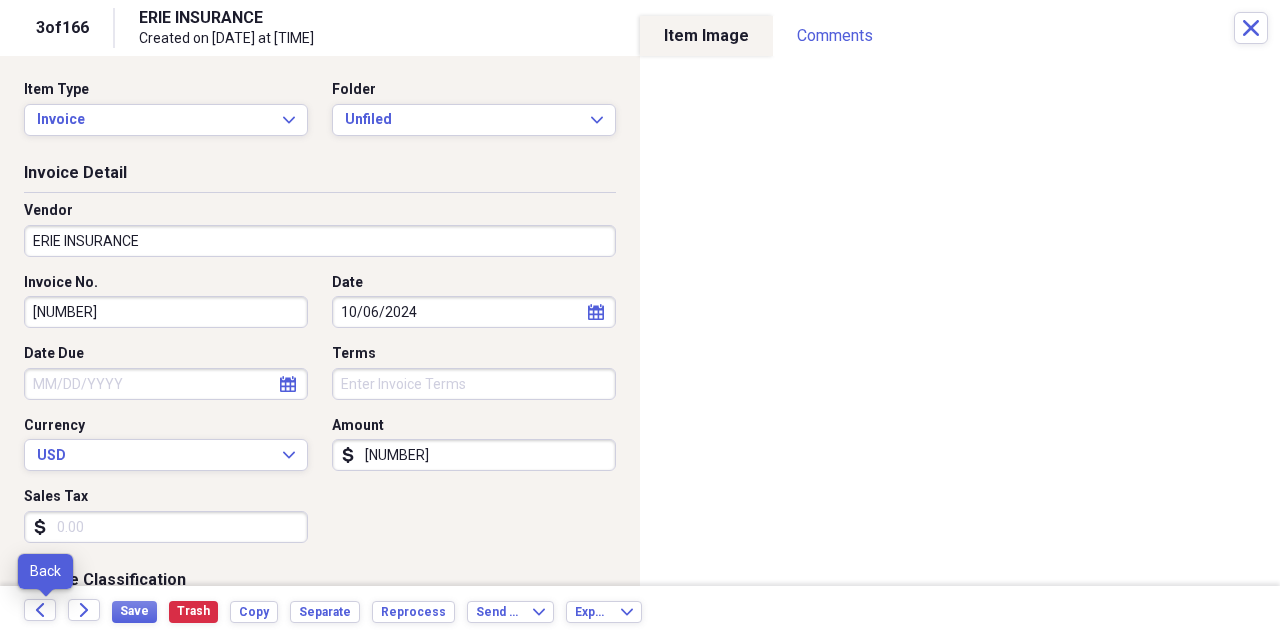 click on "Back" at bounding box center (46, 611) 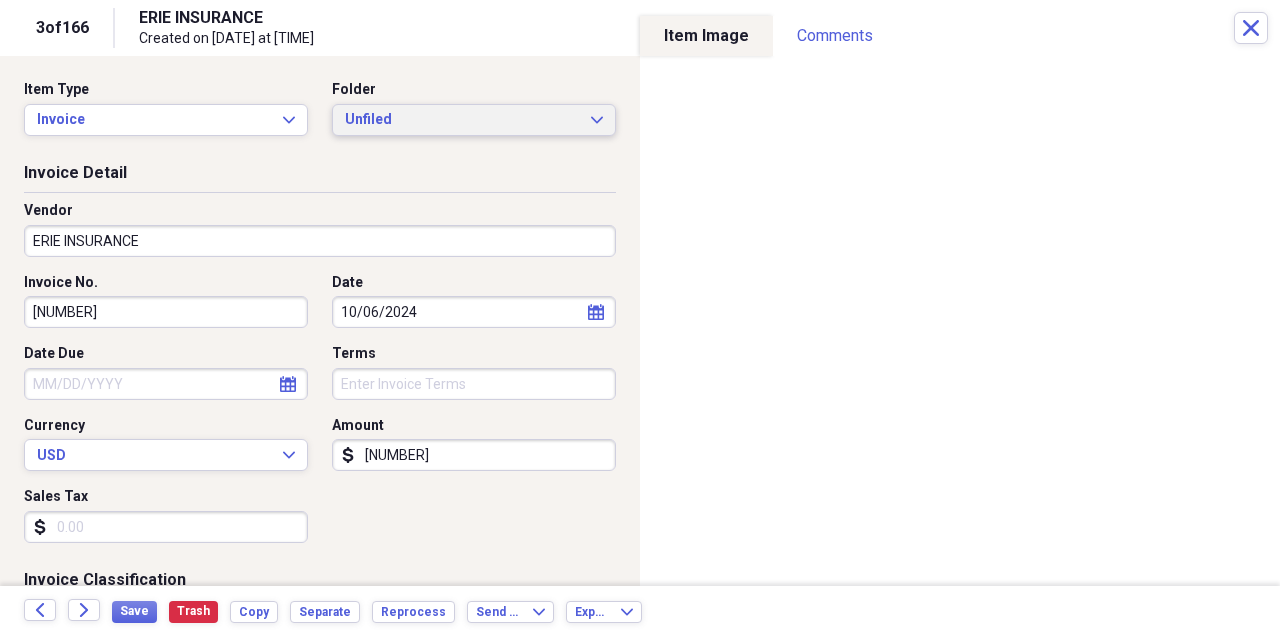 click on "Unfiled" at bounding box center [462, 120] 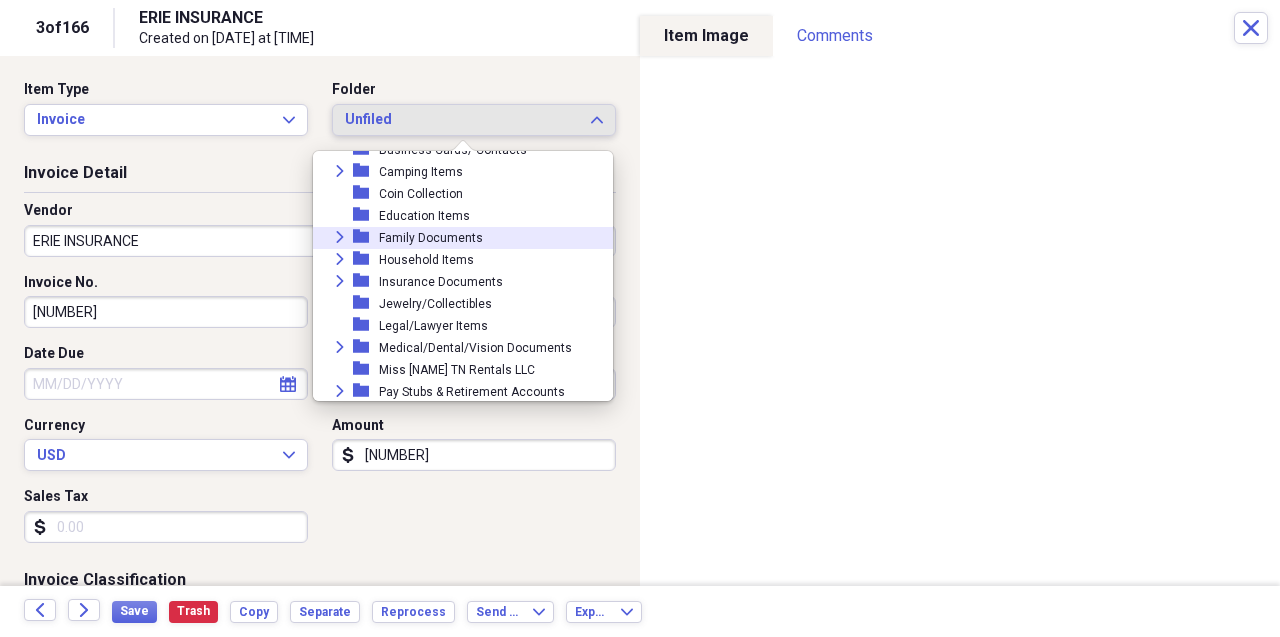scroll, scrollTop: 800, scrollLeft: 0, axis: vertical 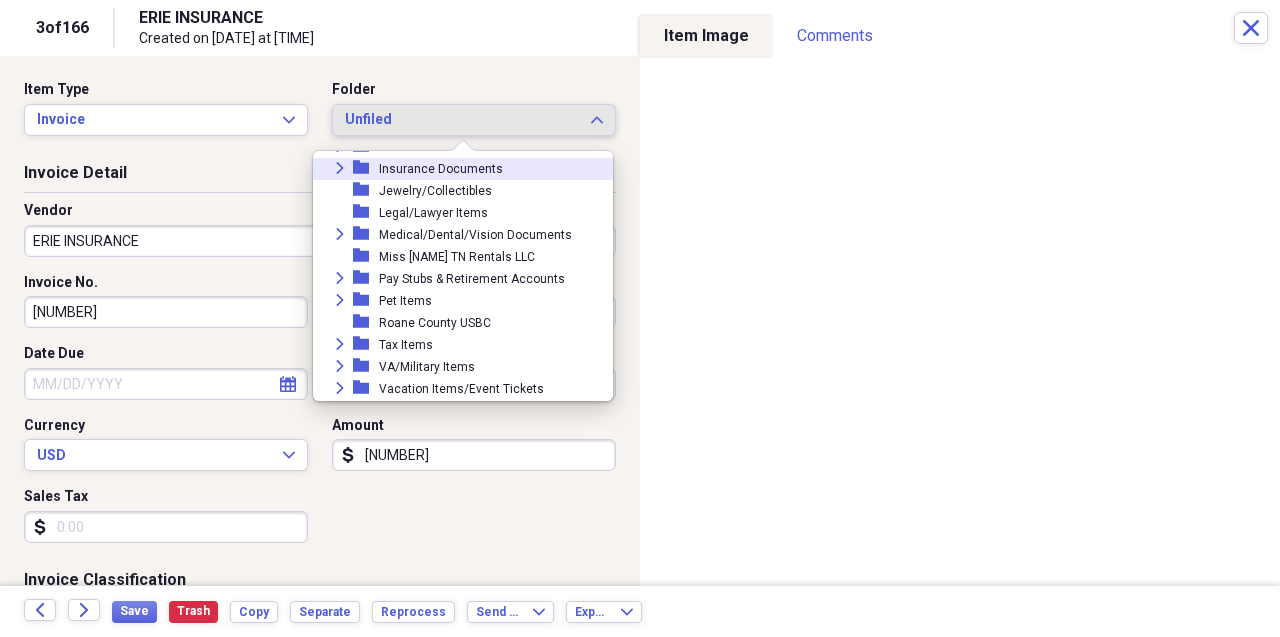 click on "Expand" 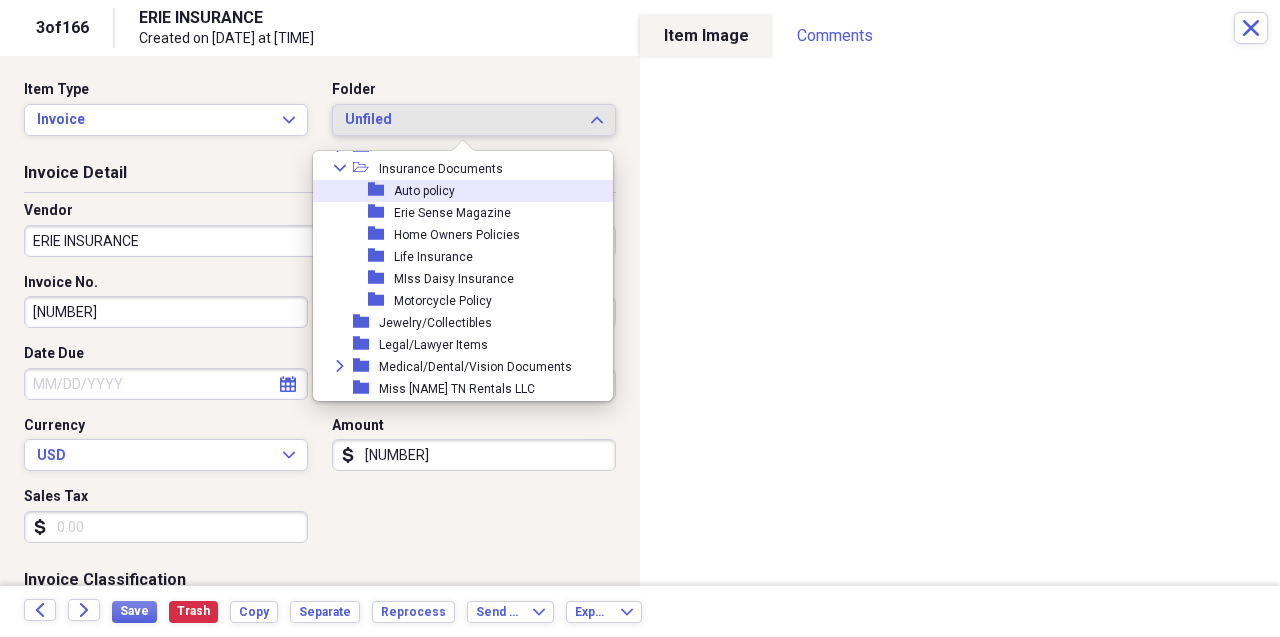 click on "folder Auto policy" at bounding box center (455, 191) 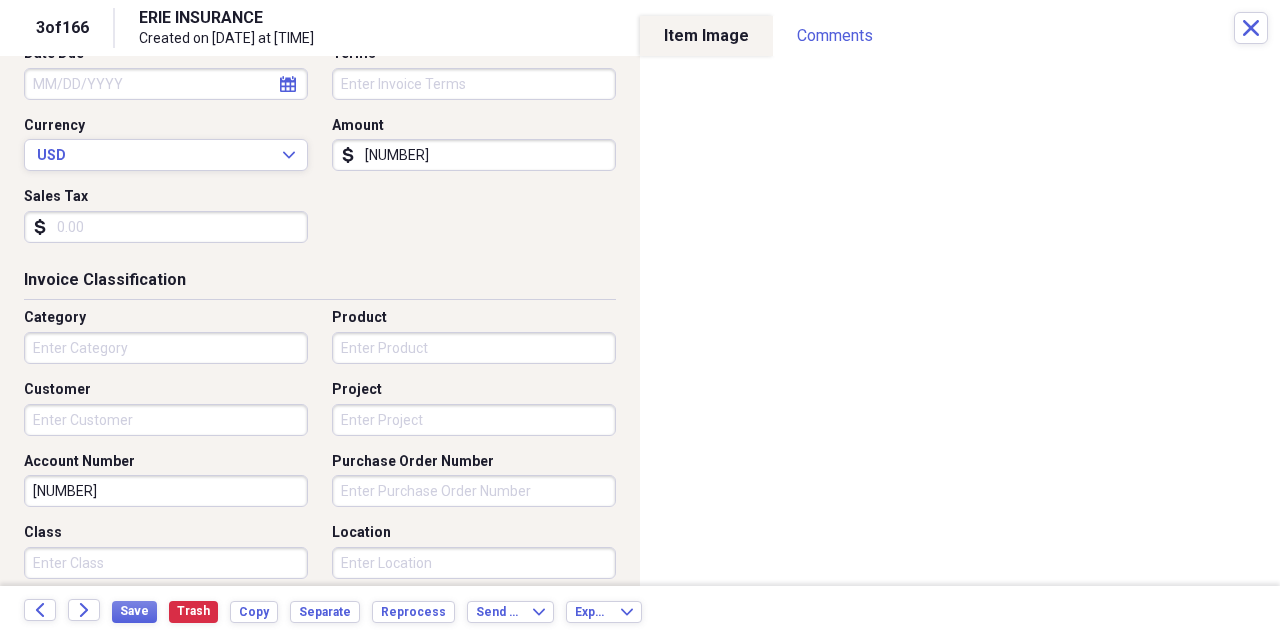 scroll, scrollTop: 500, scrollLeft: 0, axis: vertical 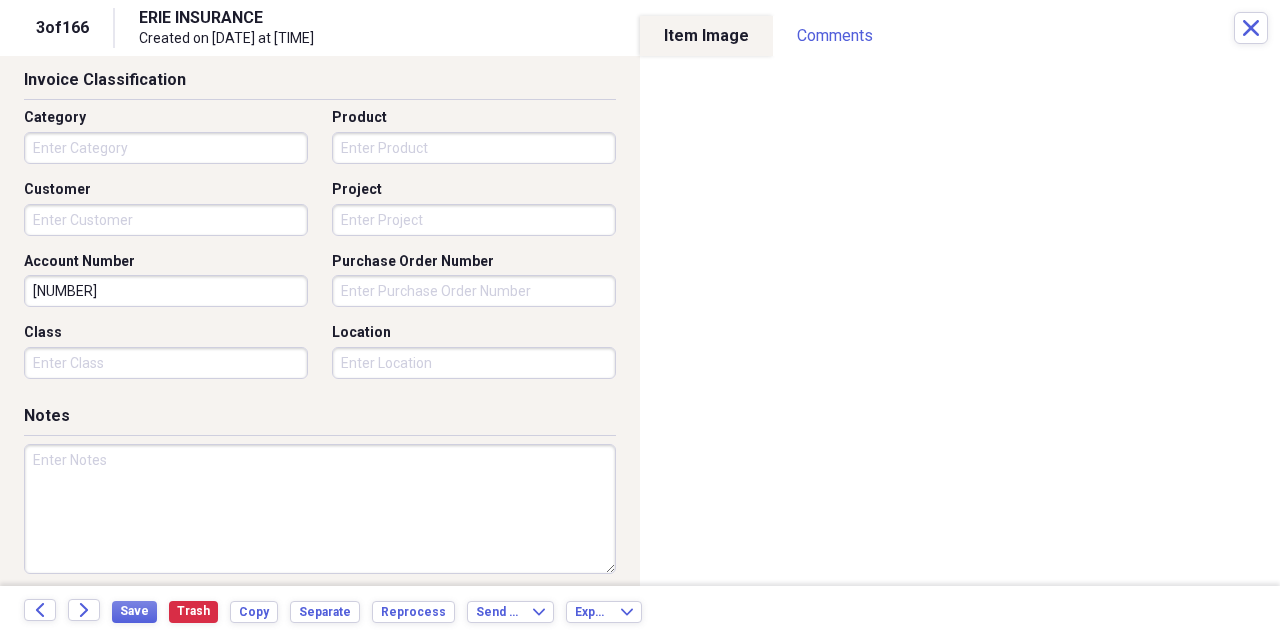click on "Category" at bounding box center (166, 148) 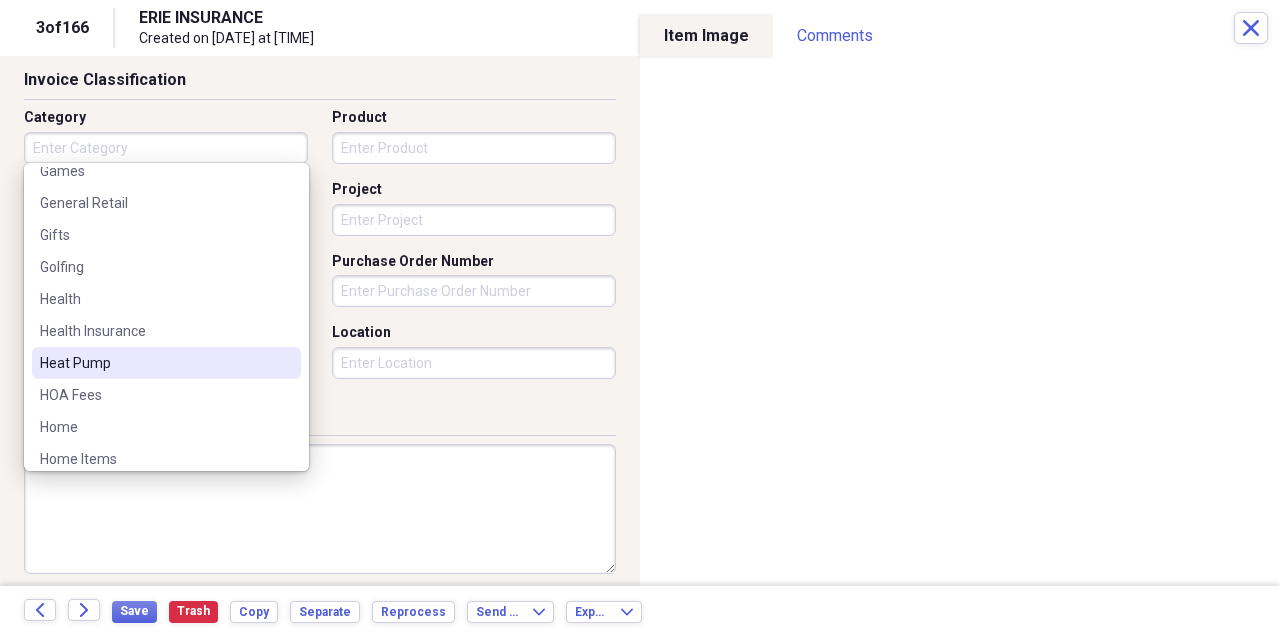 scroll, scrollTop: 1400, scrollLeft: 0, axis: vertical 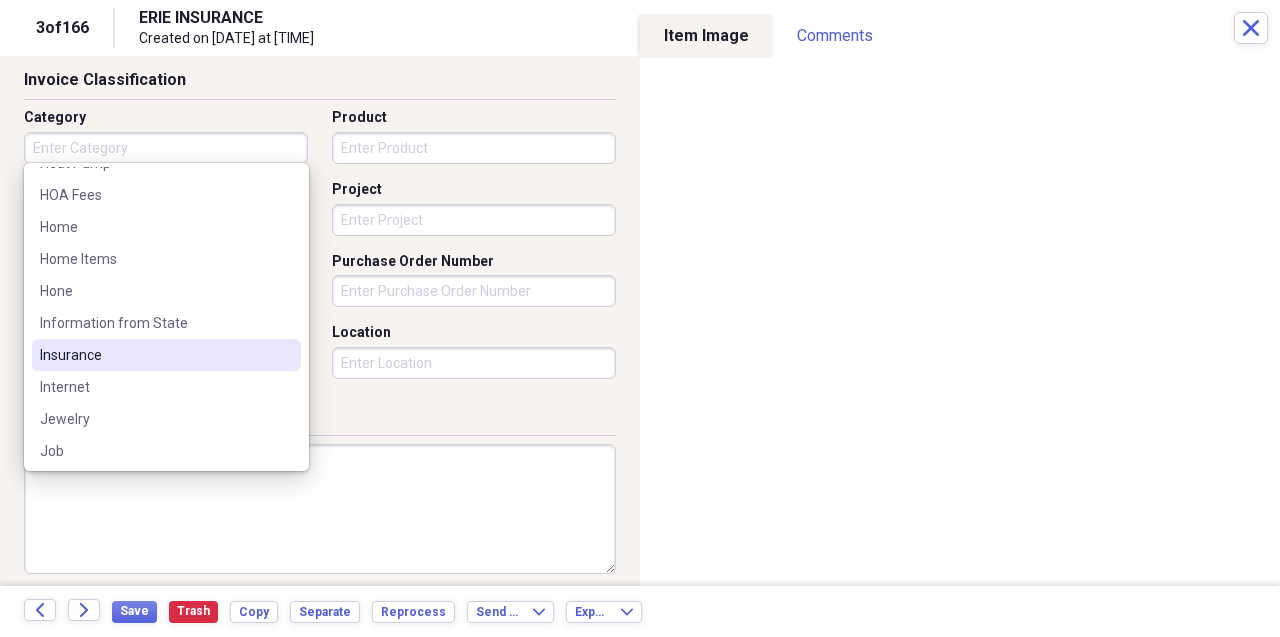click on "Insurance" at bounding box center (154, 355) 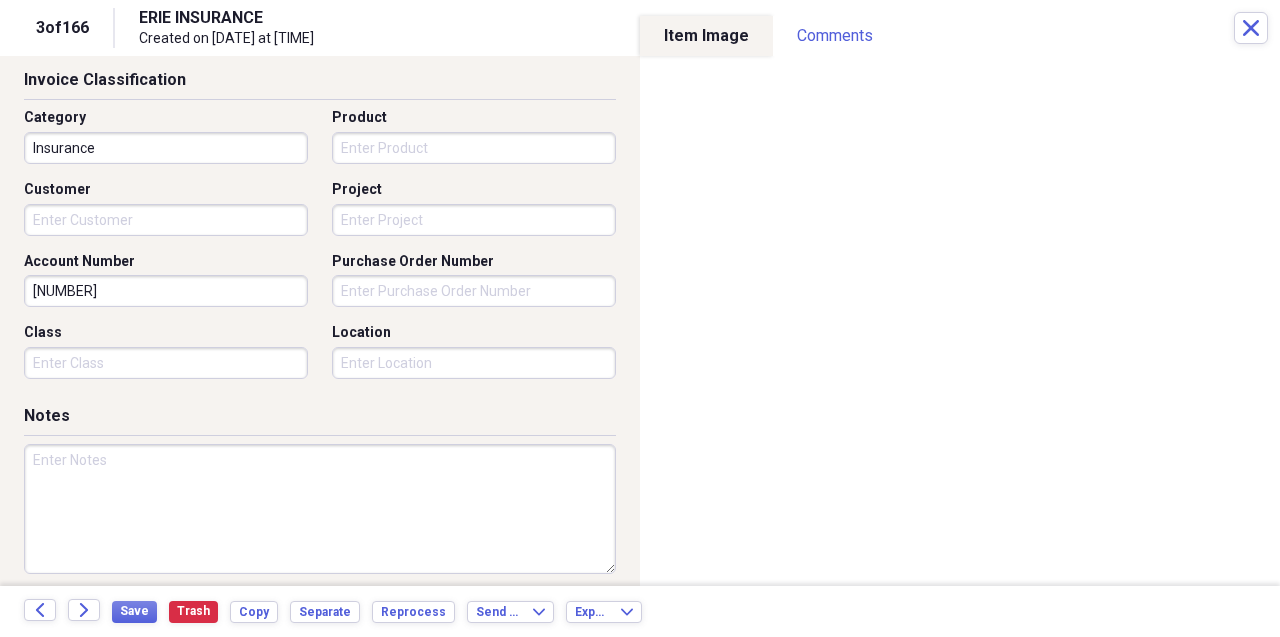 type on "Insurance" 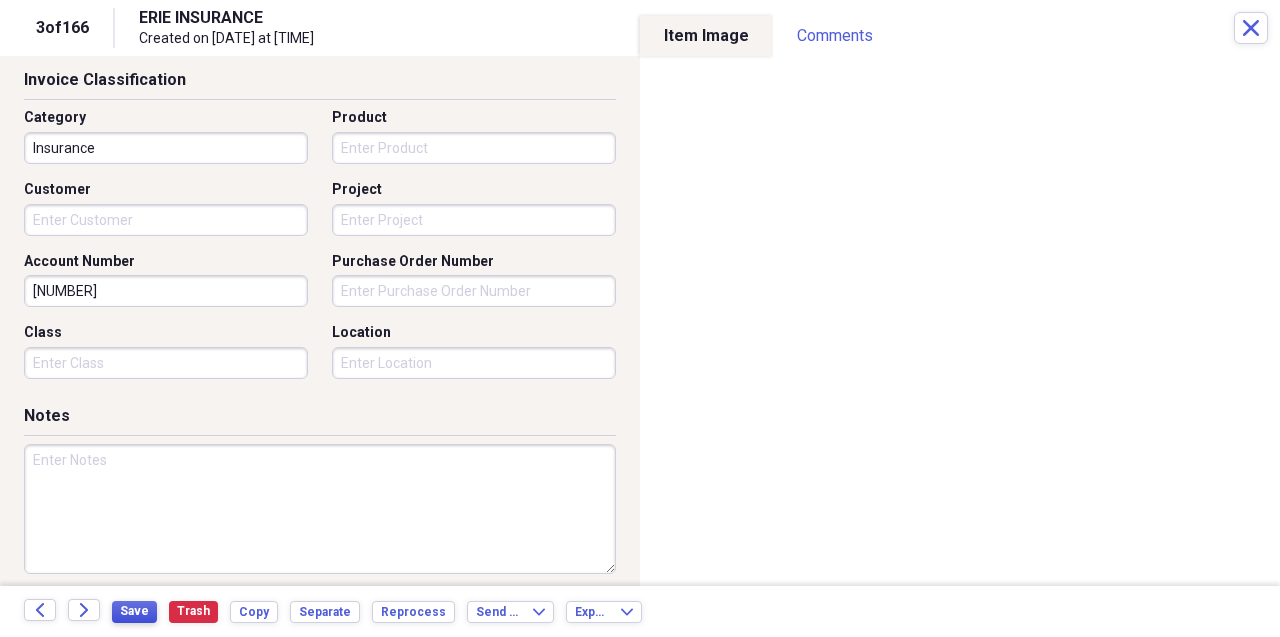 click on "Save" at bounding box center (134, 611) 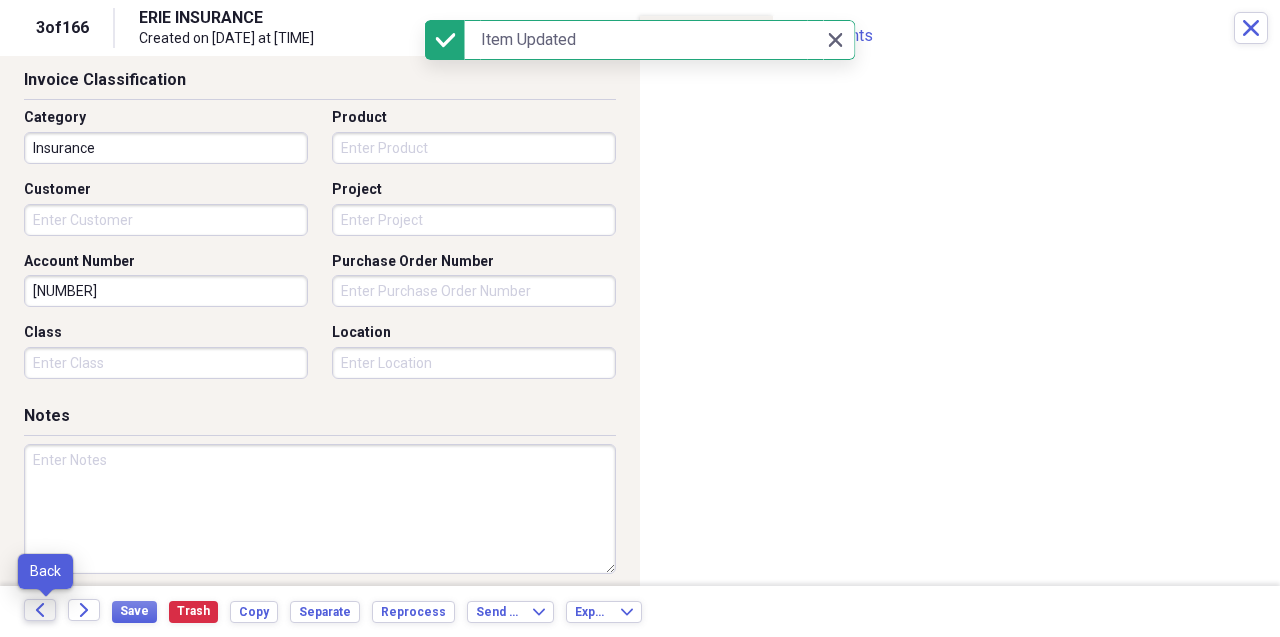 click on "Back" at bounding box center (40, 610) 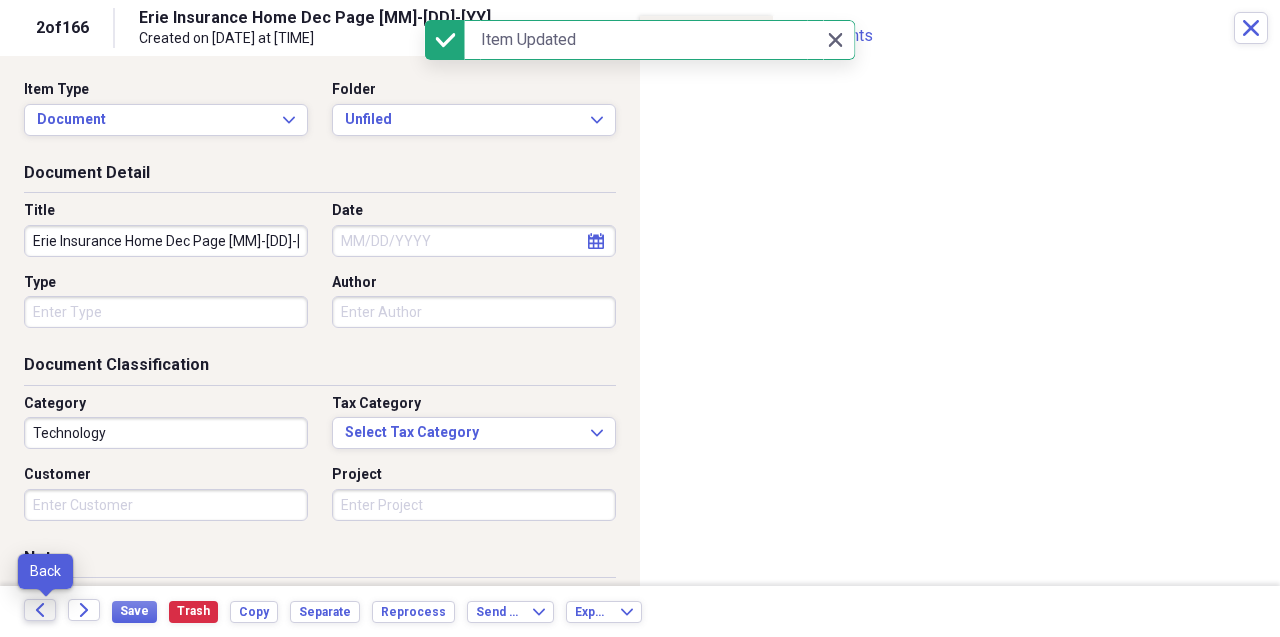 click on "Back" at bounding box center (40, 610) 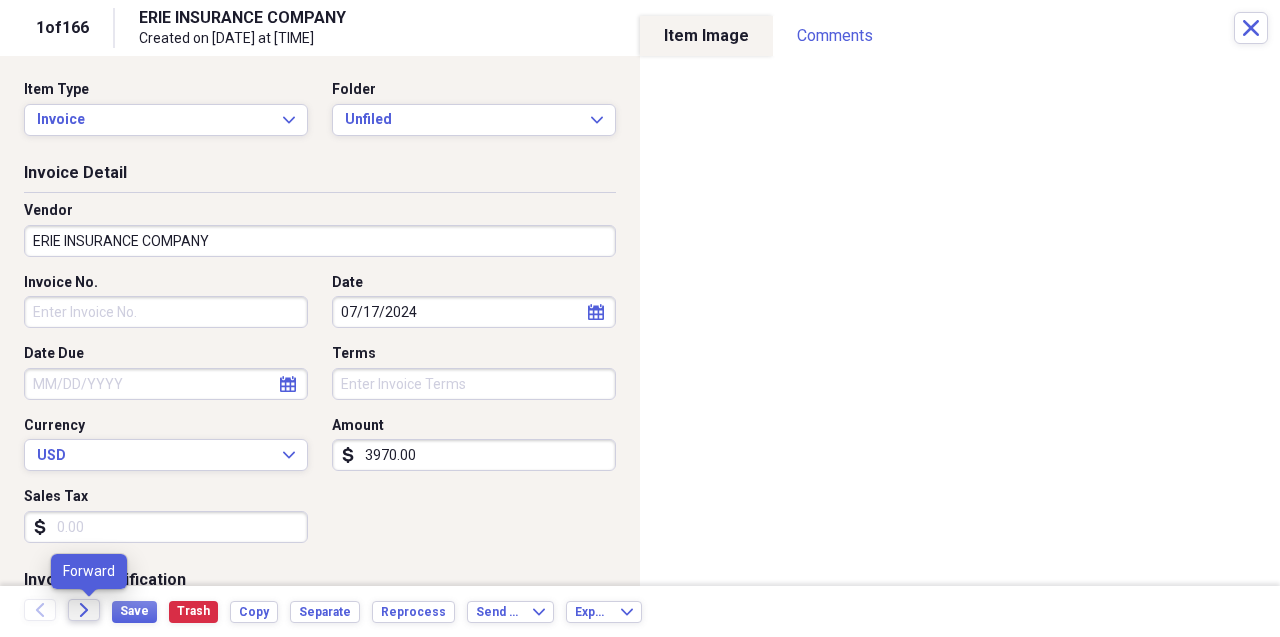 click on "Forward" at bounding box center (84, 610) 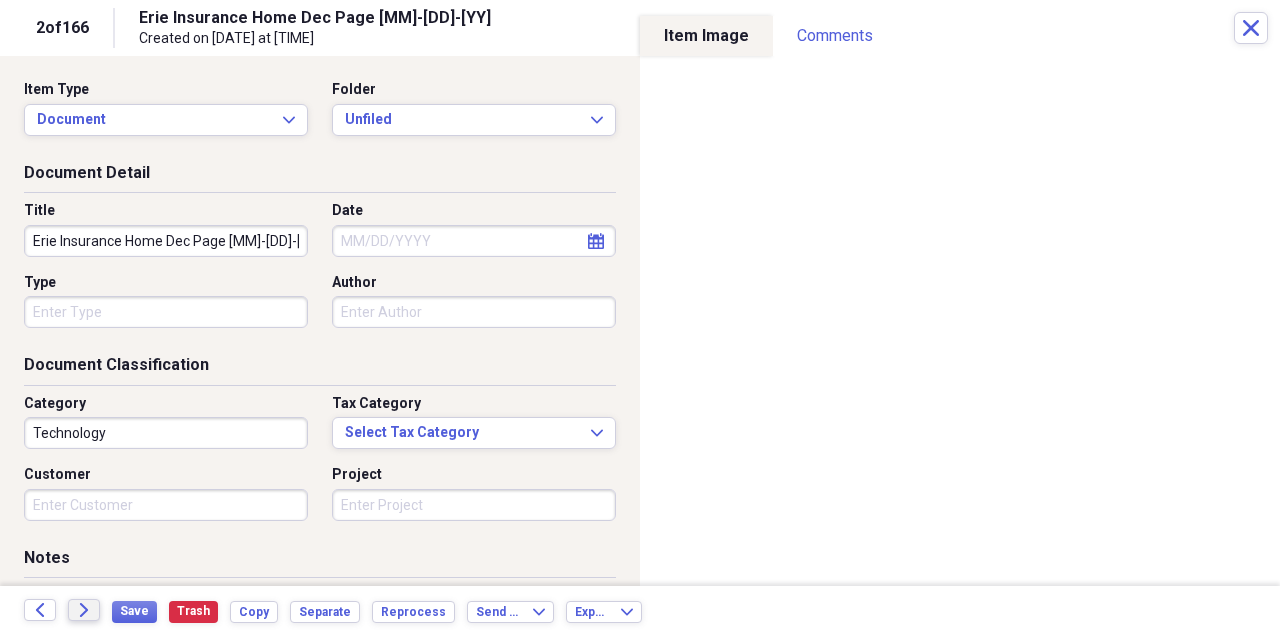 click on "Forward" at bounding box center [84, 610] 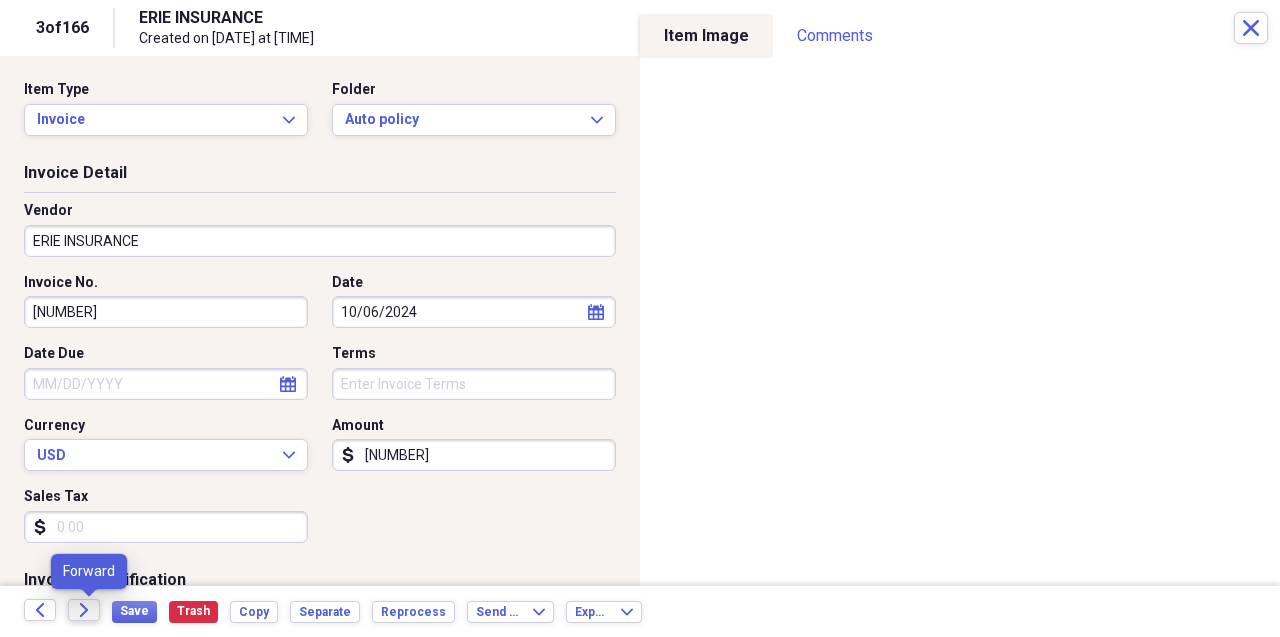click on "Forward" at bounding box center (84, 610) 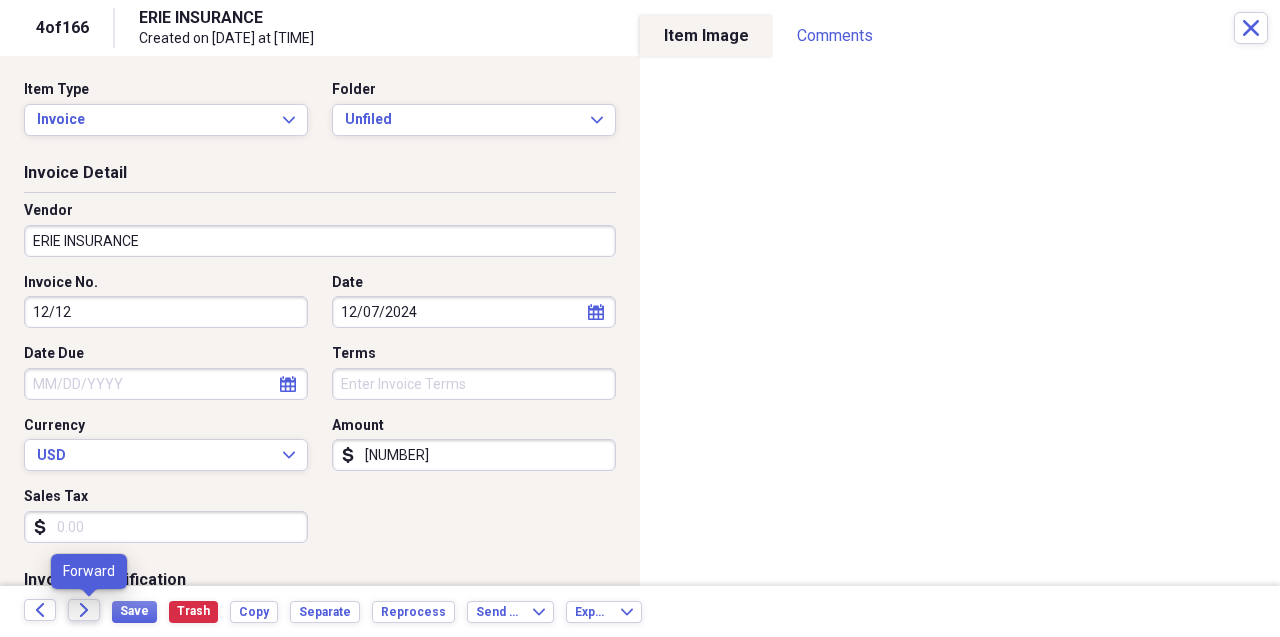 click on "Forward" at bounding box center (84, 610) 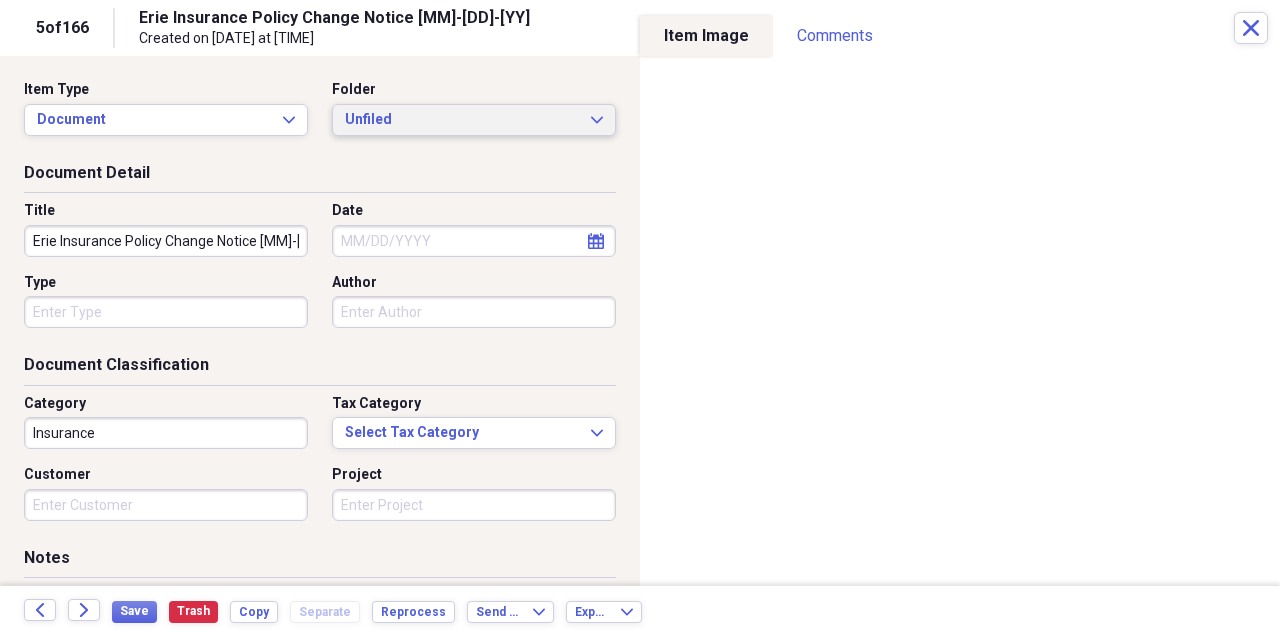 click on "Unfiled" at bounding box center [462, 120] 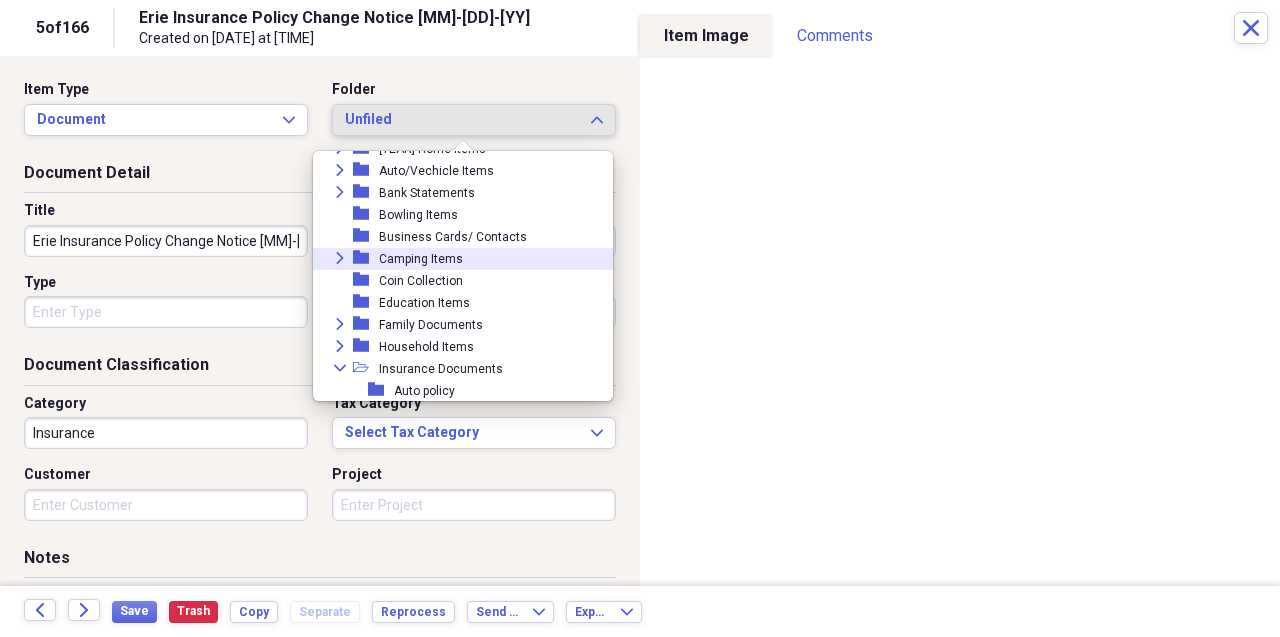 scroll, scrollTop: 800, scrollLeft: 0, axis: vertical 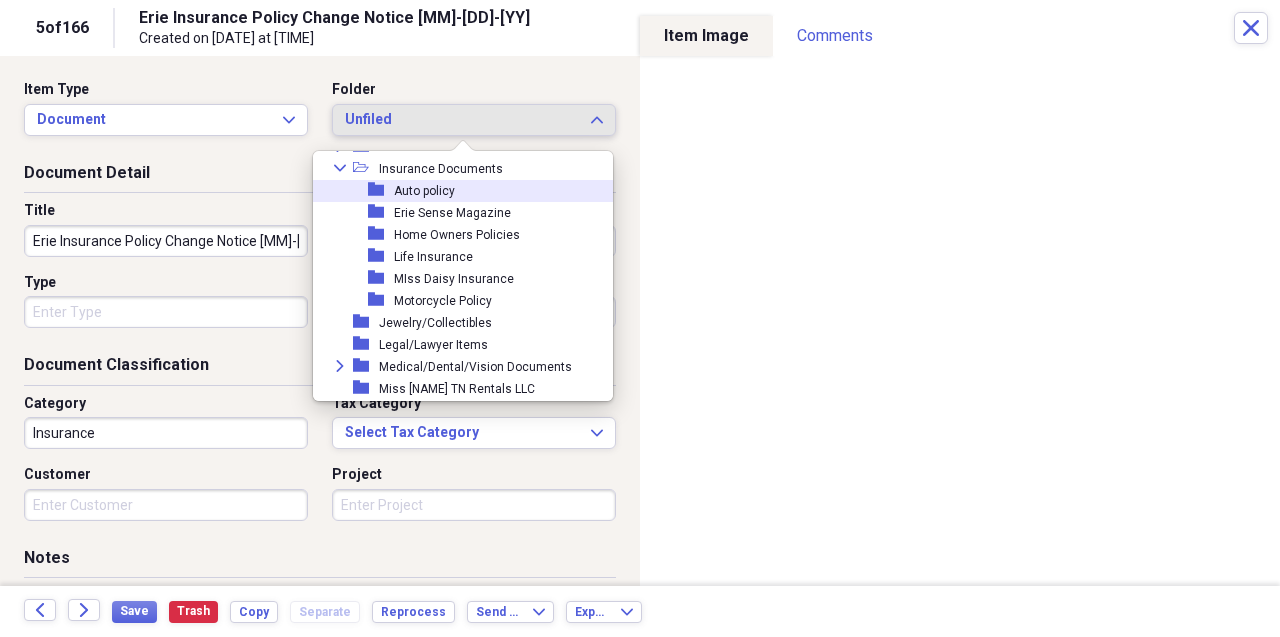 click on "Auto policy" at bounding box center [424, 191] 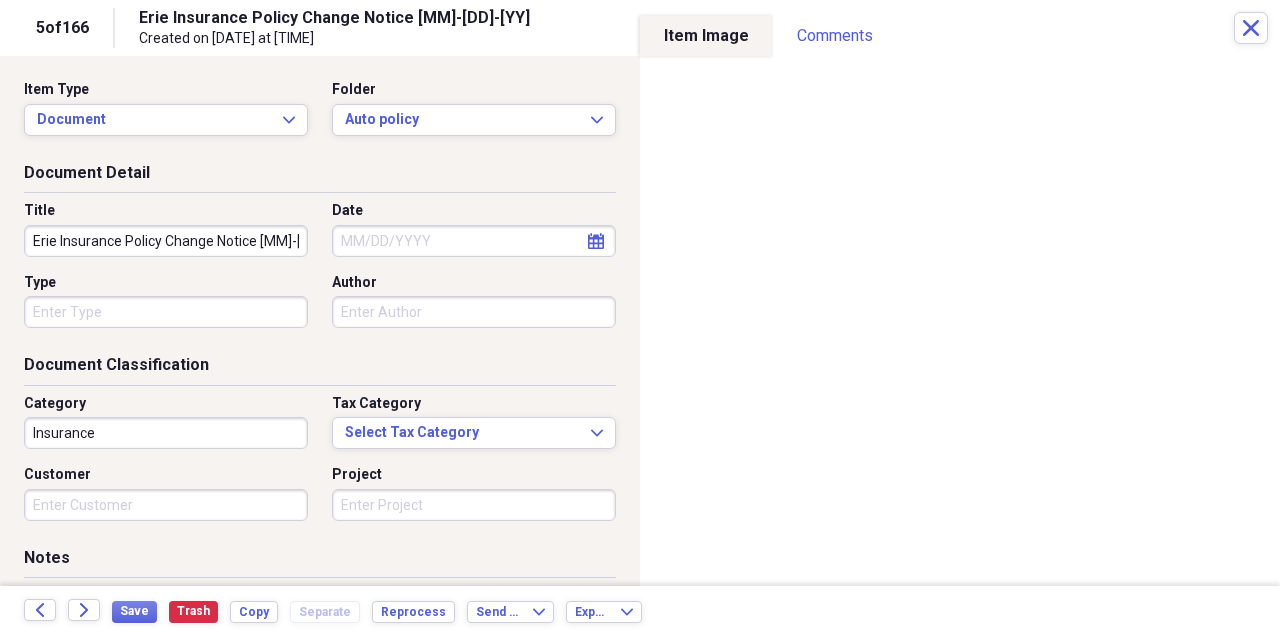 click on "Document Detail" at bounding box center (320, 177) 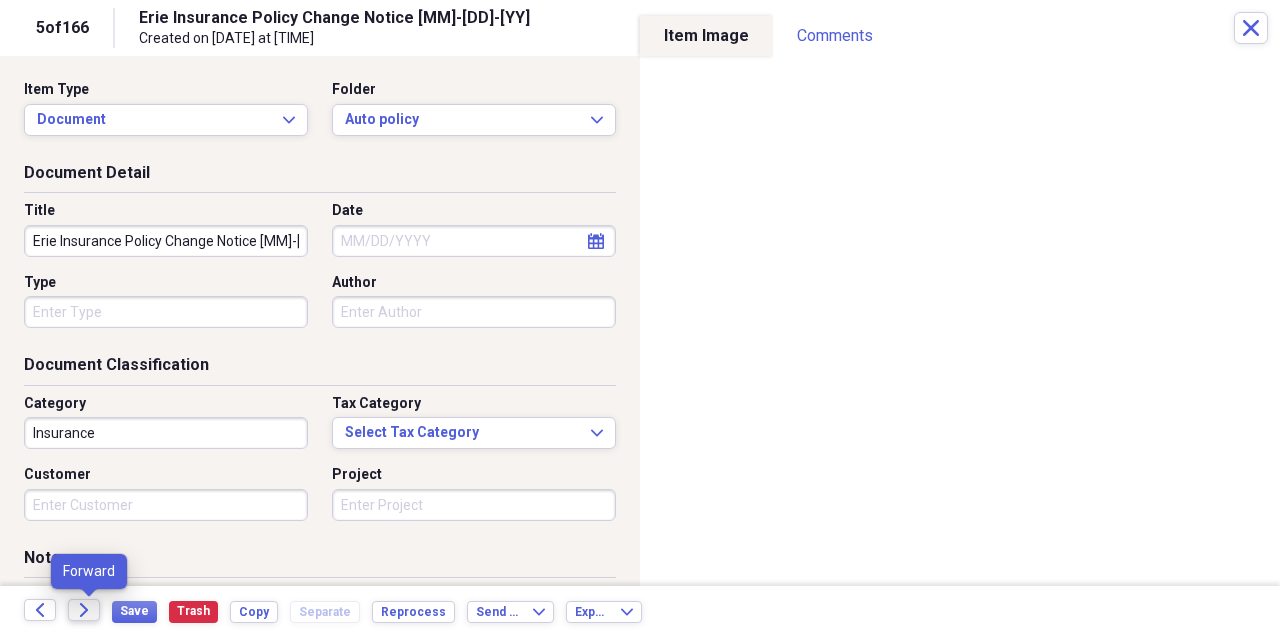 click 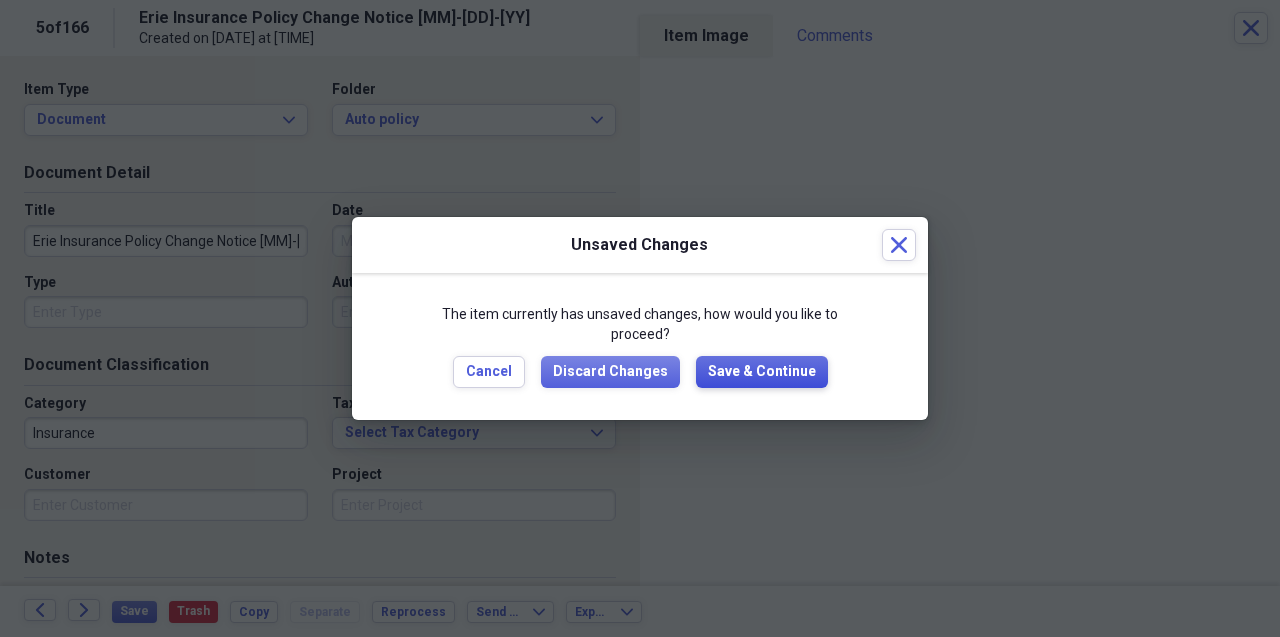 click on "Save & Continue" at bounding box center [762, 372] 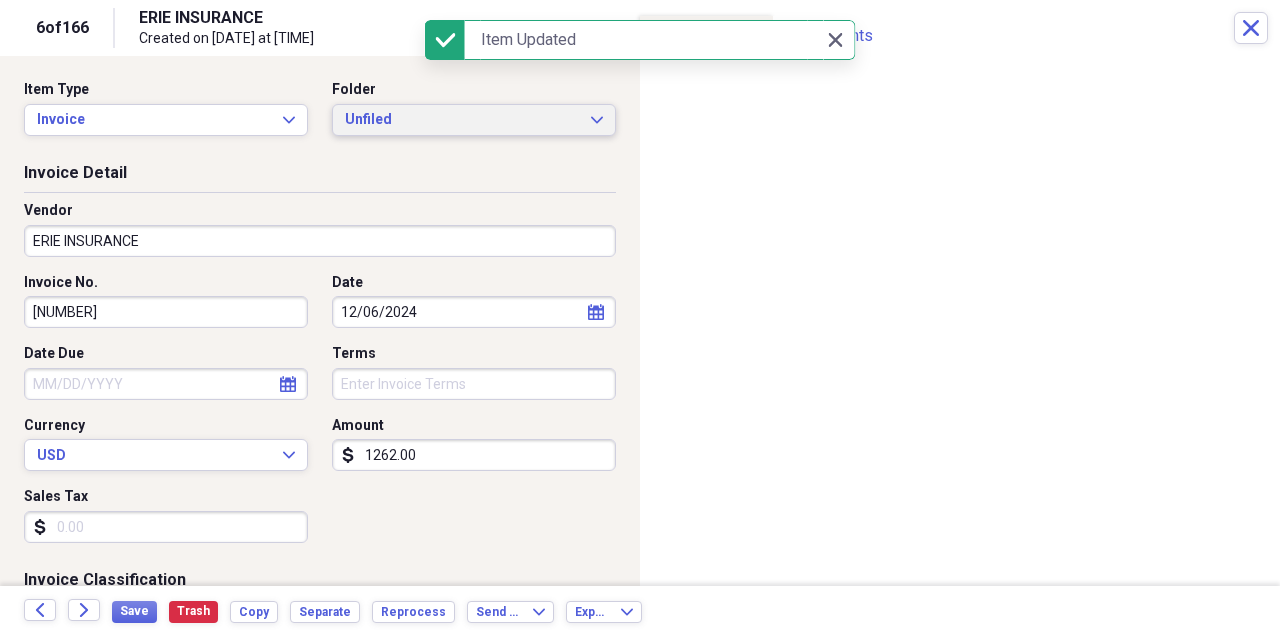 click on "Unfiled" at bounding box center [462, 120] 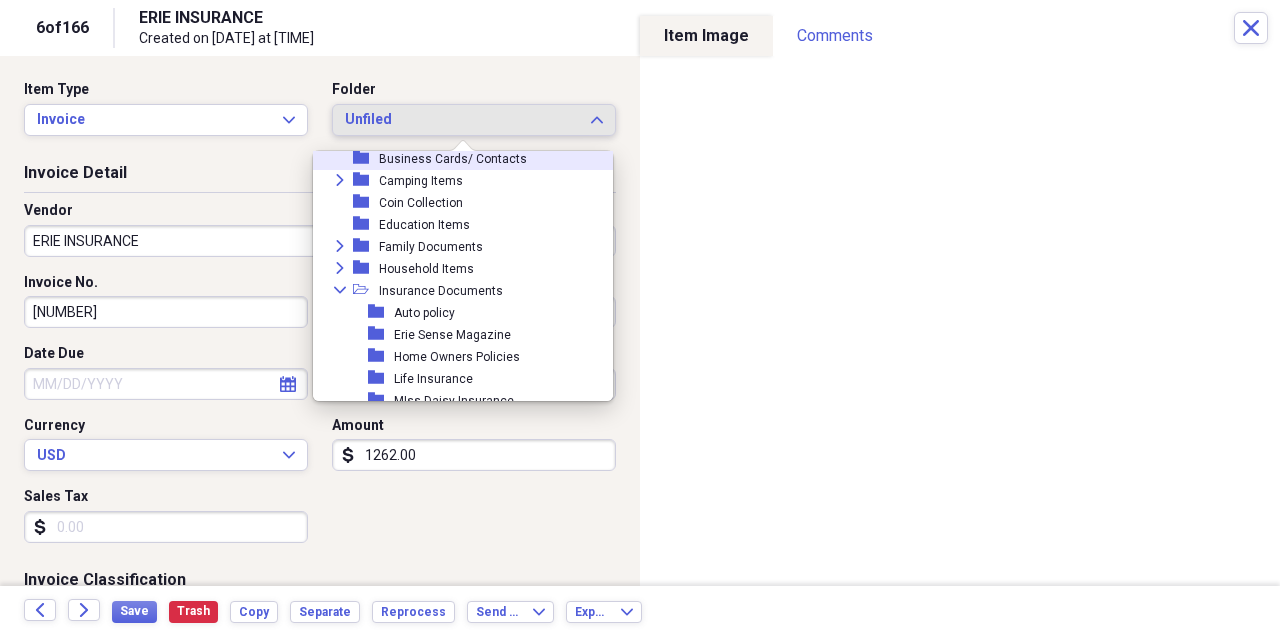 scroll, scrollTop: 700, scrollLeft: 0, axis: vertical 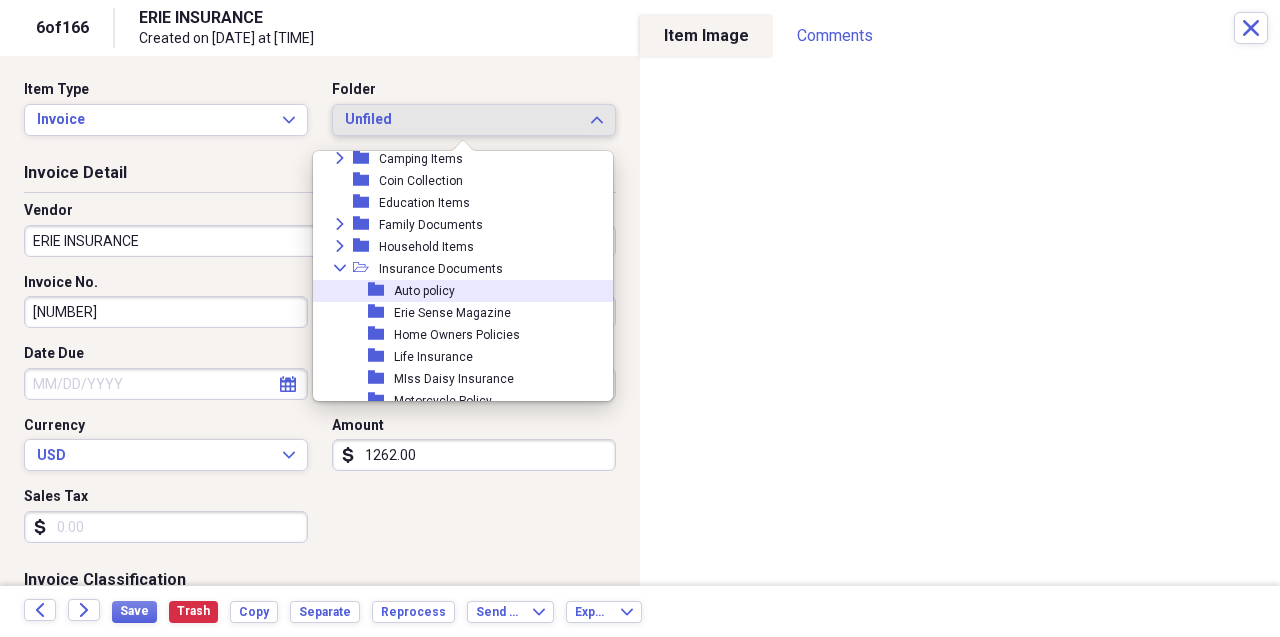 click on "Auto policy" at bounding box center (424, 291) 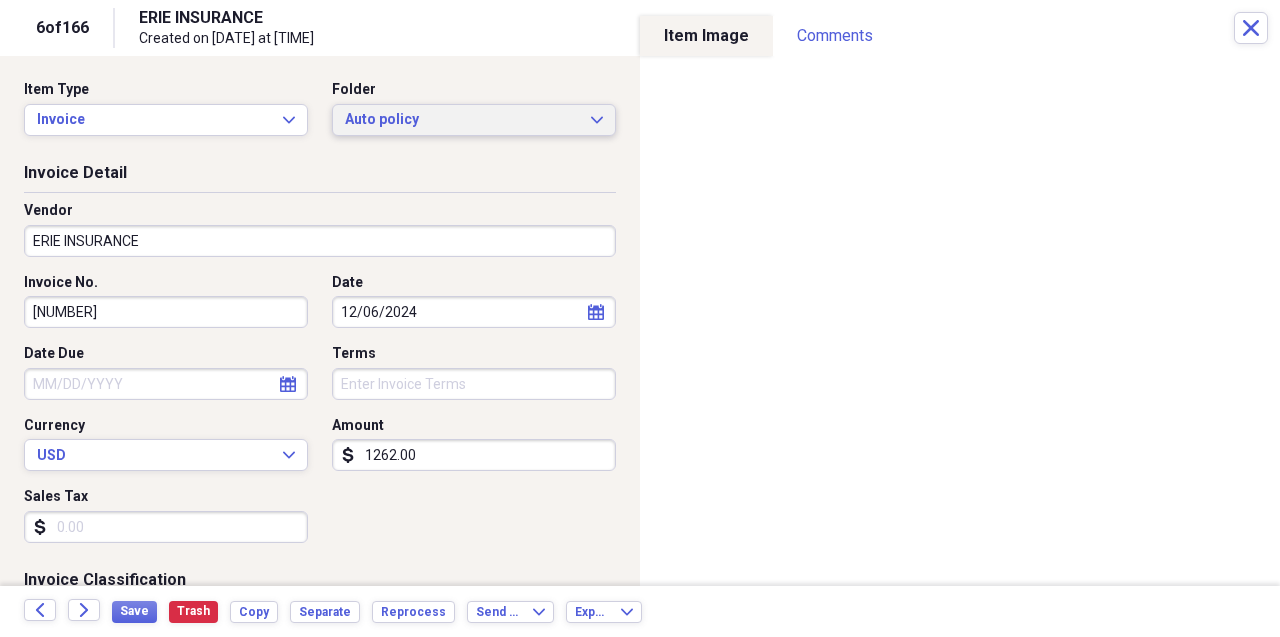 scroll, scrollTop: 200, scrollLeft: 0, axis: vertical 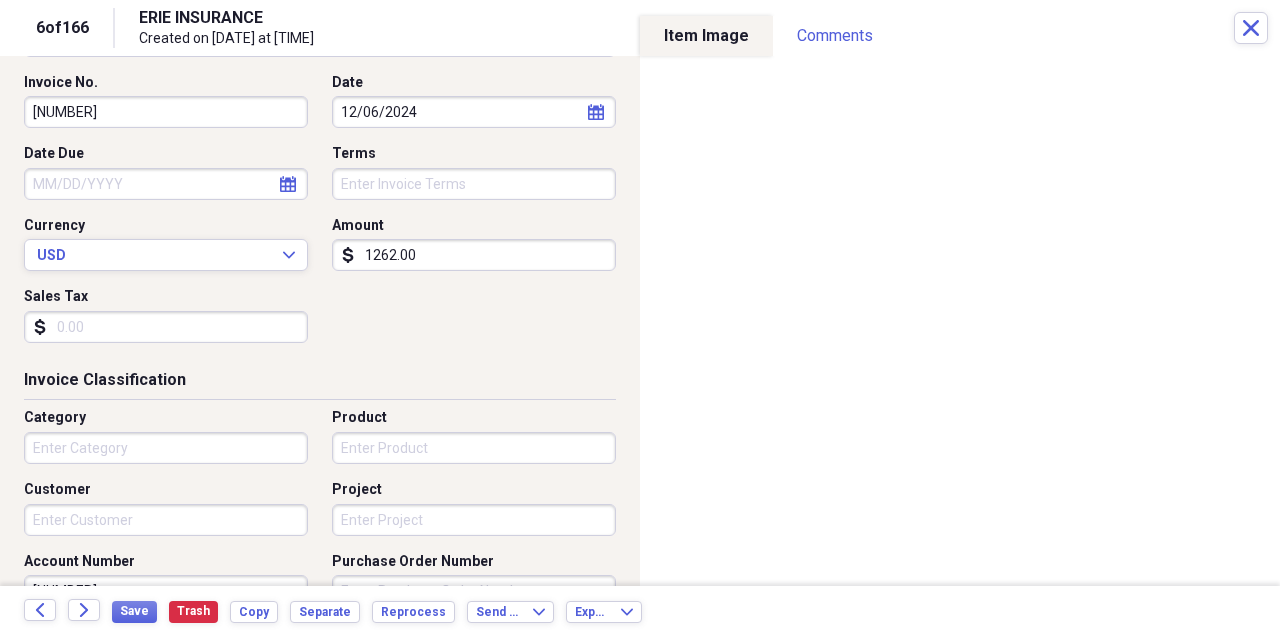 click on "Category" at bounding box center (166, 448) 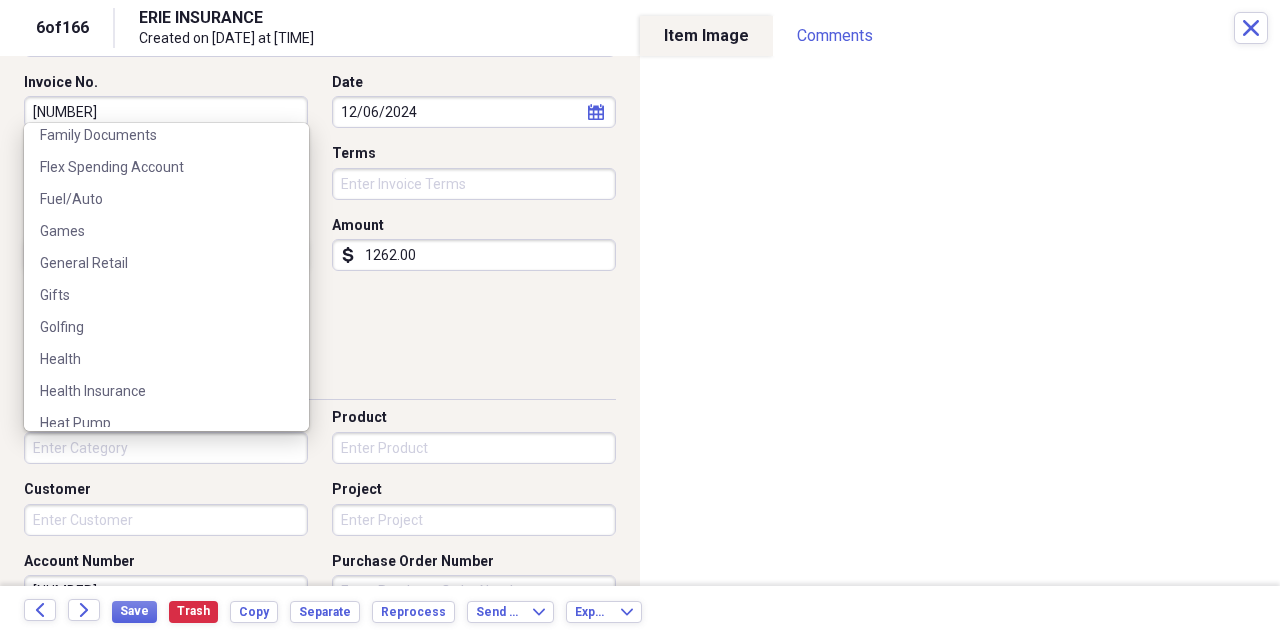 scroll, scrollTop: 1300, scrollLeft: 0, axis: vertical 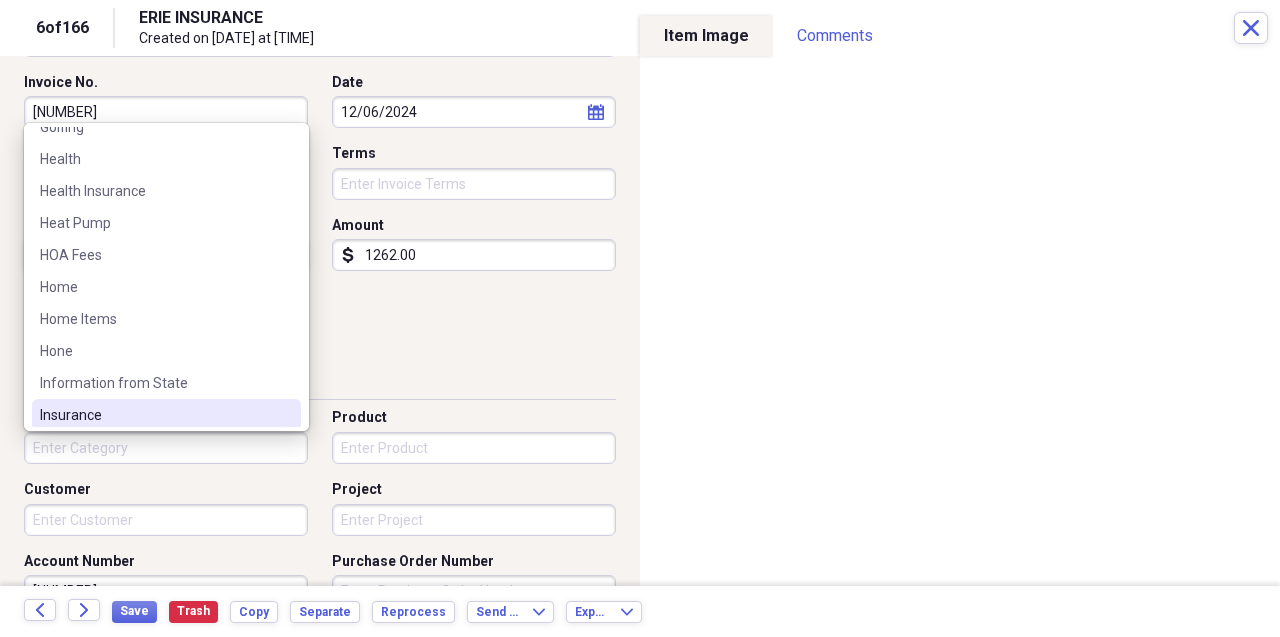 click on "Insurance" at bounding box center [166, 415] 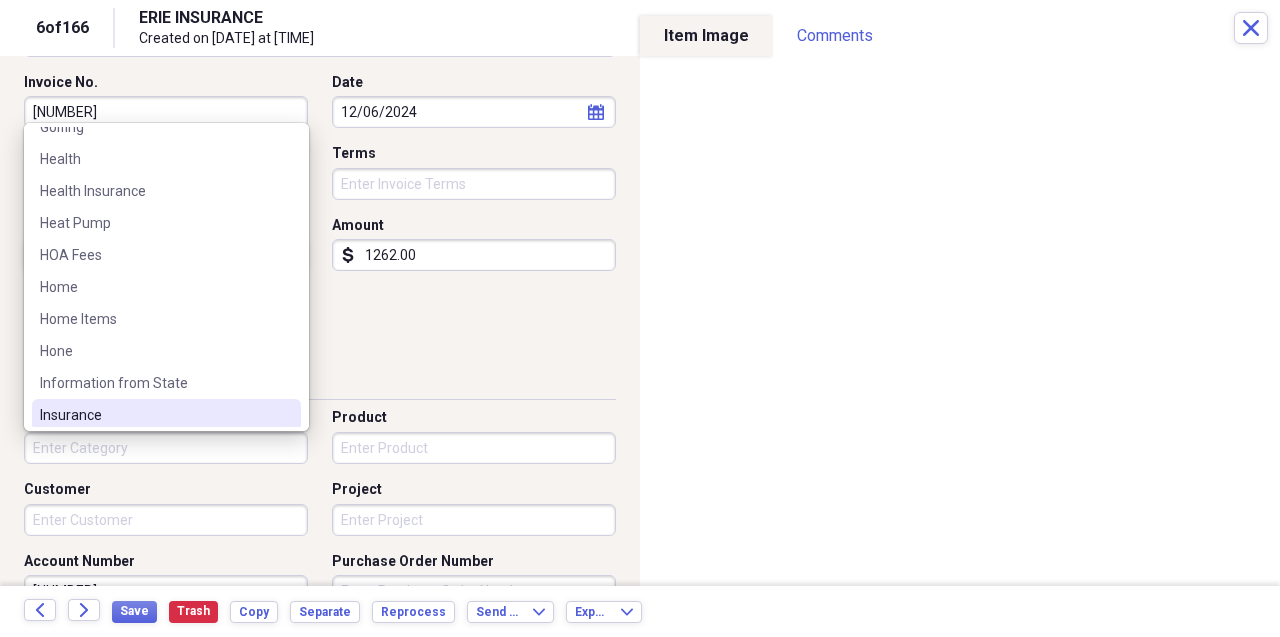 type on "Insurance" 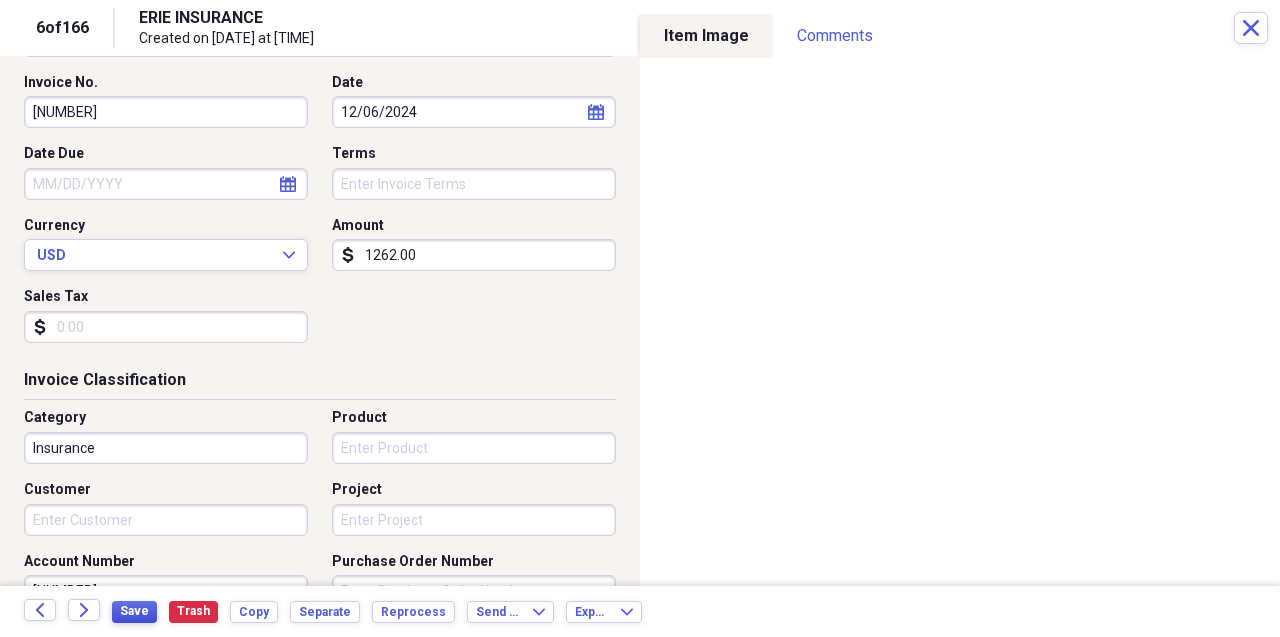 click on "Save" at bounding box center (134, 611) 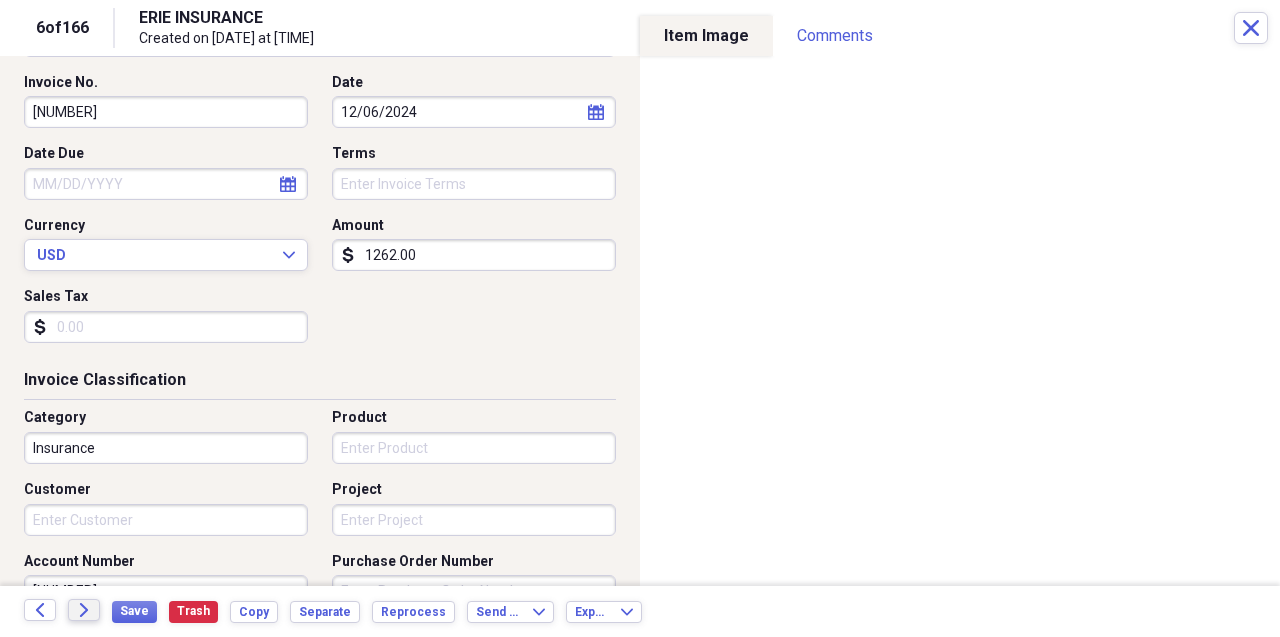 click on "Back Forward Save Trash Copy Separate Reprocess Send To Expand Export Expand" at bounding box center (640, 611) 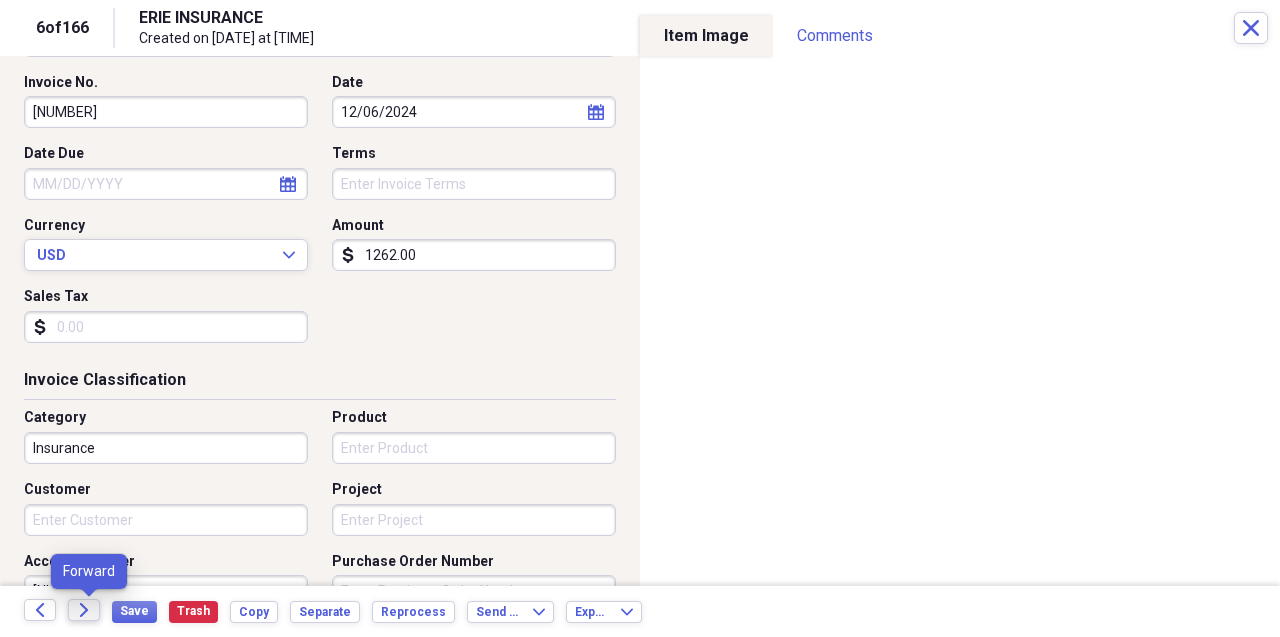 click on "Forward" 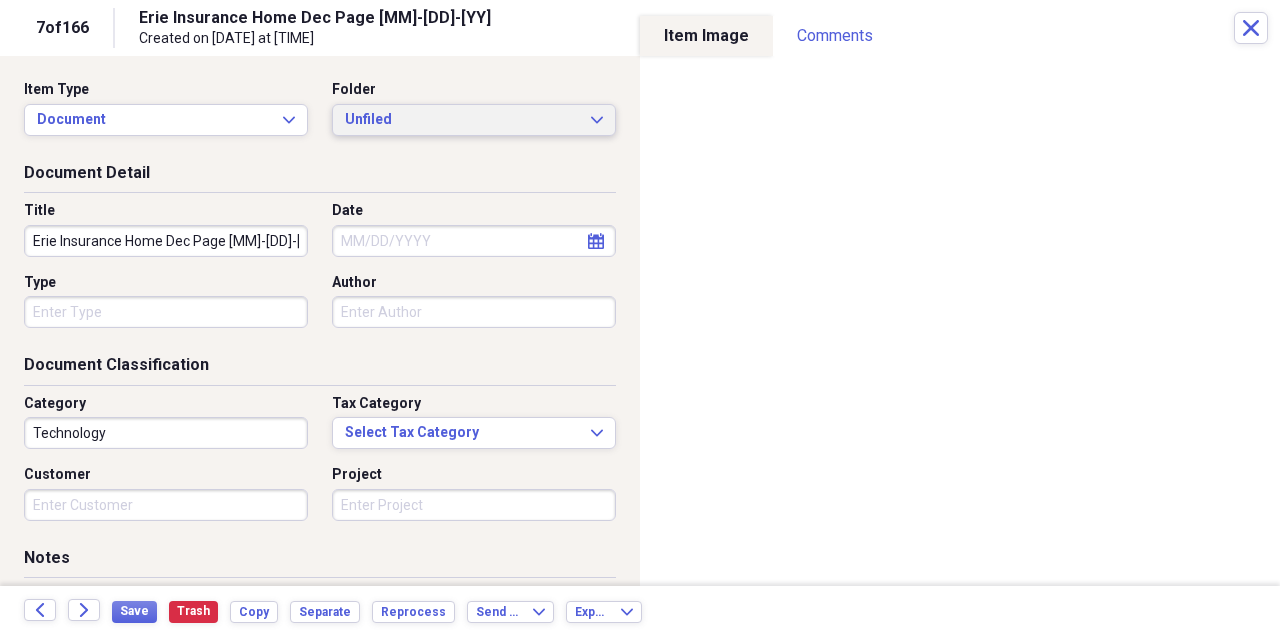 click on "Unfiled" at bounding box center [462, 120] 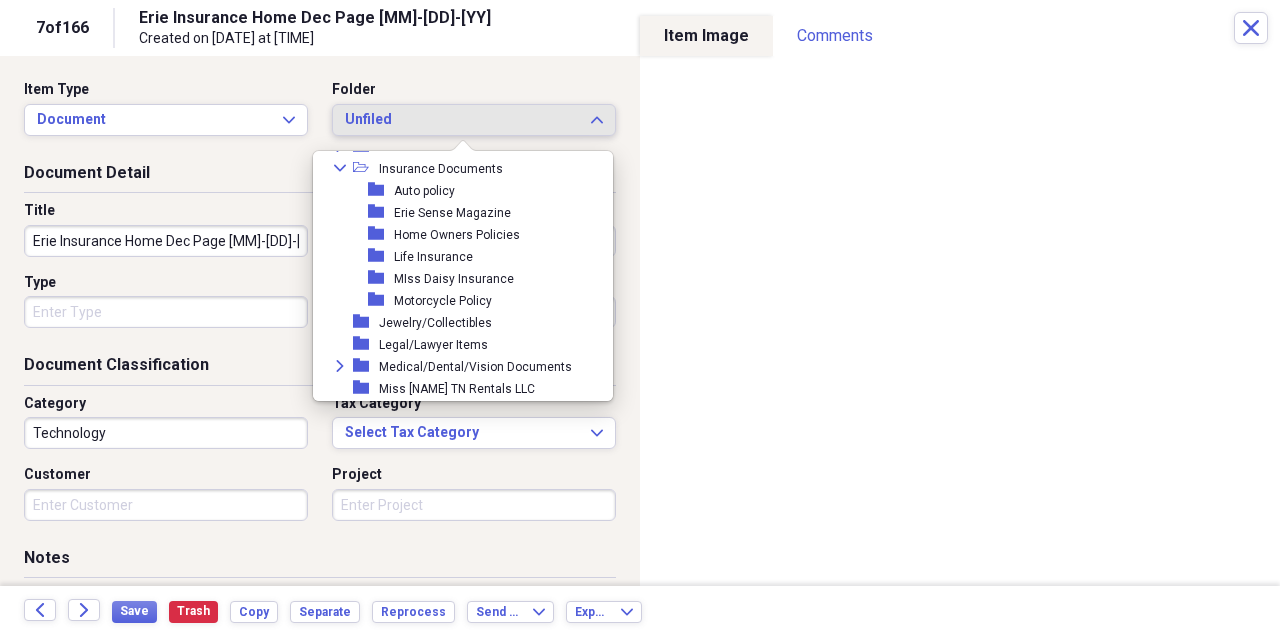 scroll, scrollTop: 700, scrollLeft: 0, axis: vertical 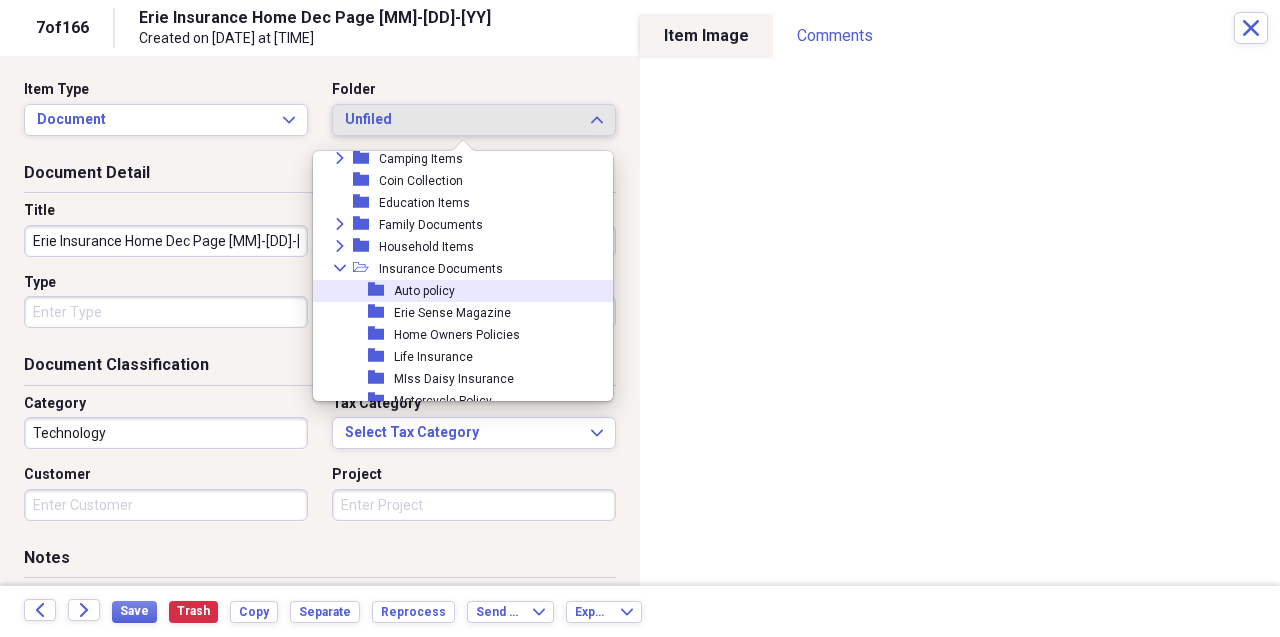 click on "Auto policy" at bounding box center (424, 291) 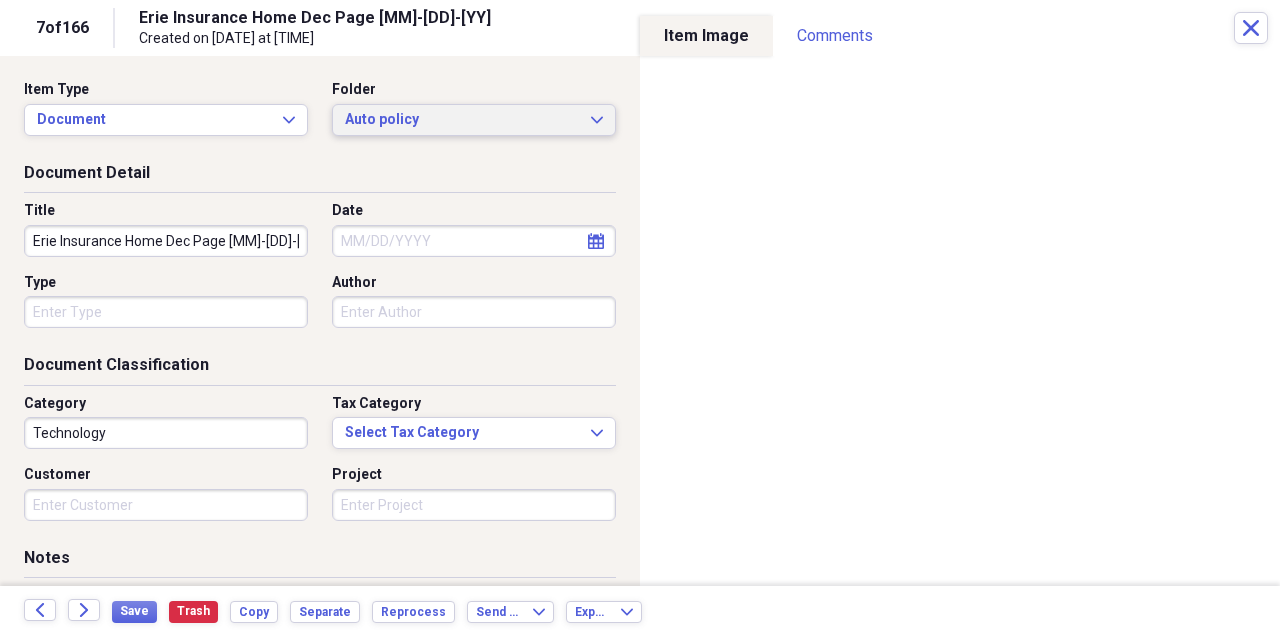 click on "Auto policy" at bounding box center [462, 120] 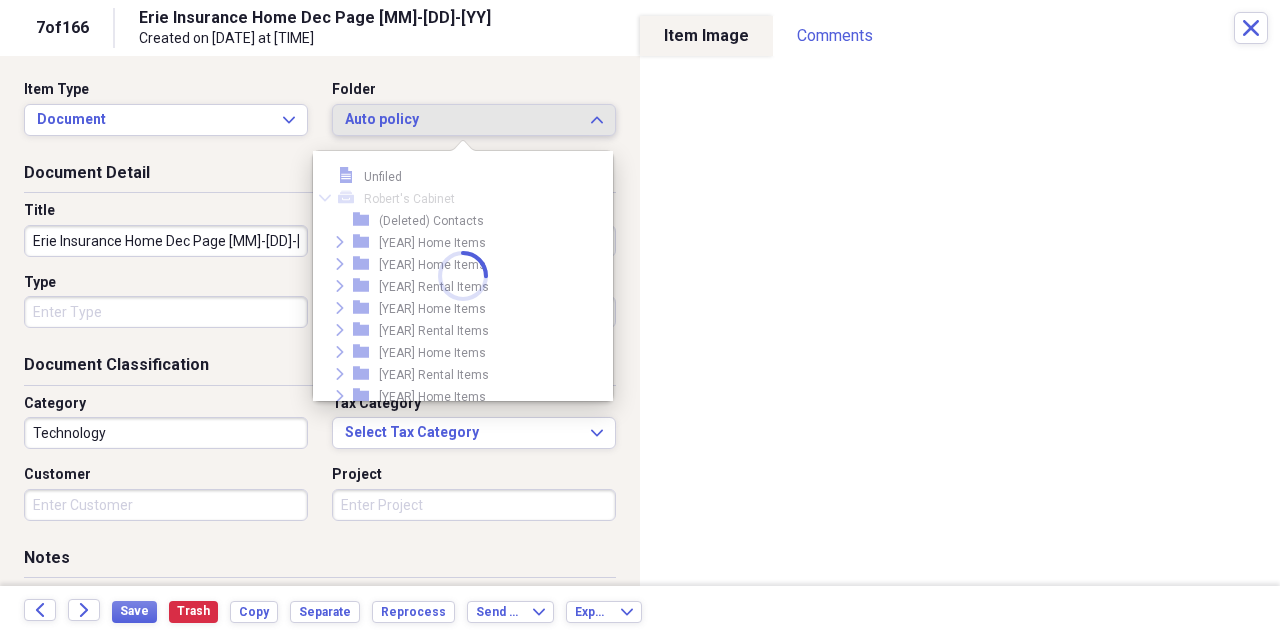 scroll, scrollTop: 715, scrollLeft: 0, axis: vertical 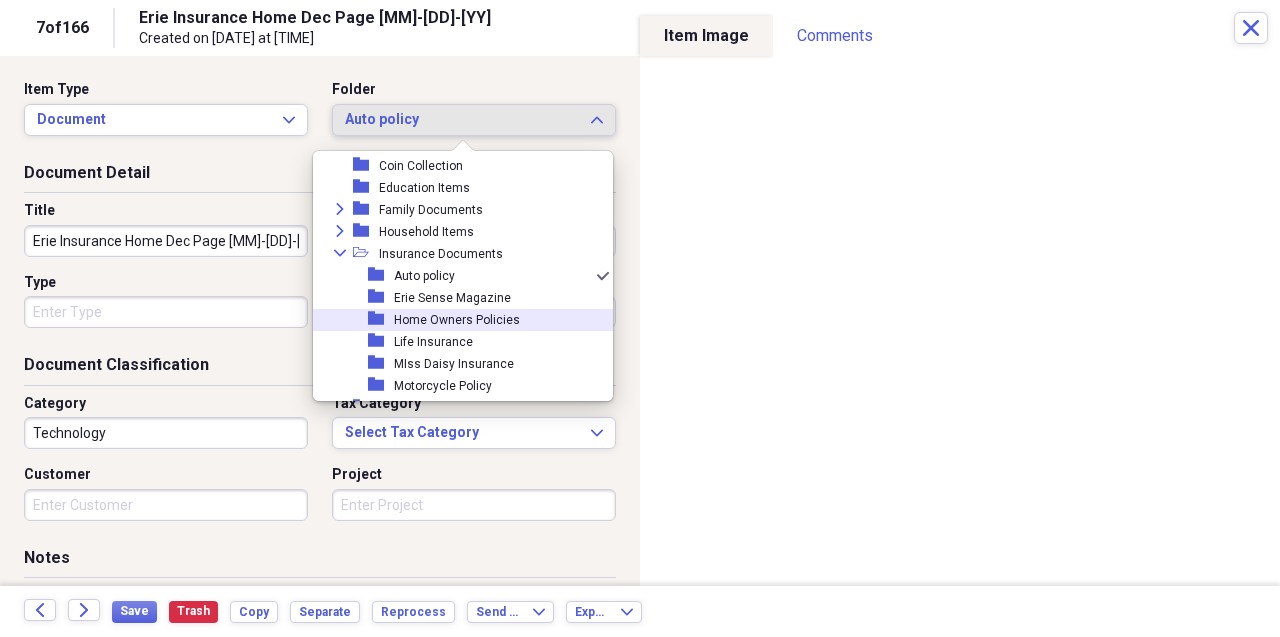 click on "Home Owners Policies" at bounding box center (457, 320) 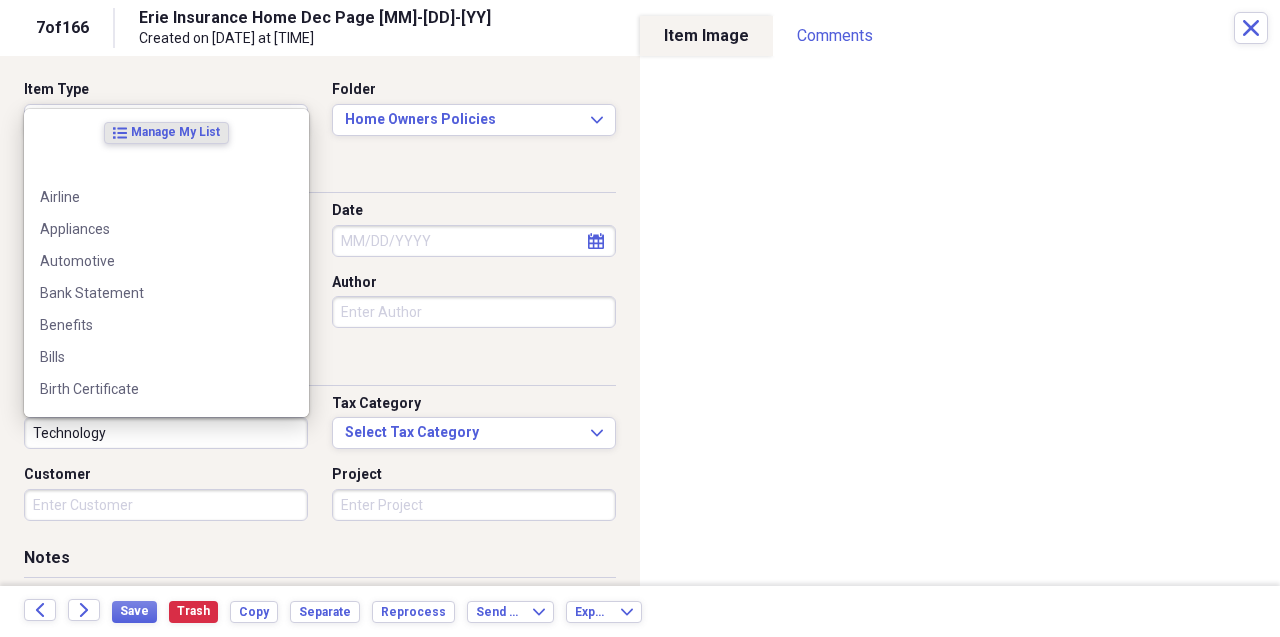 click on "Technology" at bounding box center [166, 433] 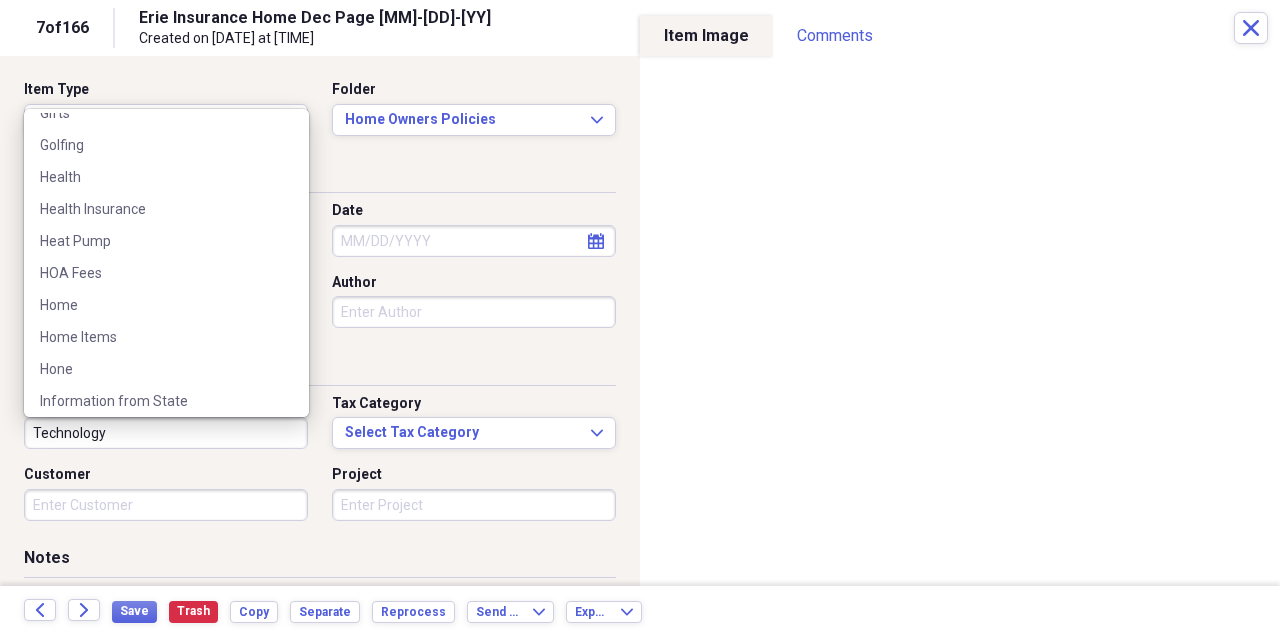 scroll, scrollTop: 1300, scrollLeft: 0, axis: vertical 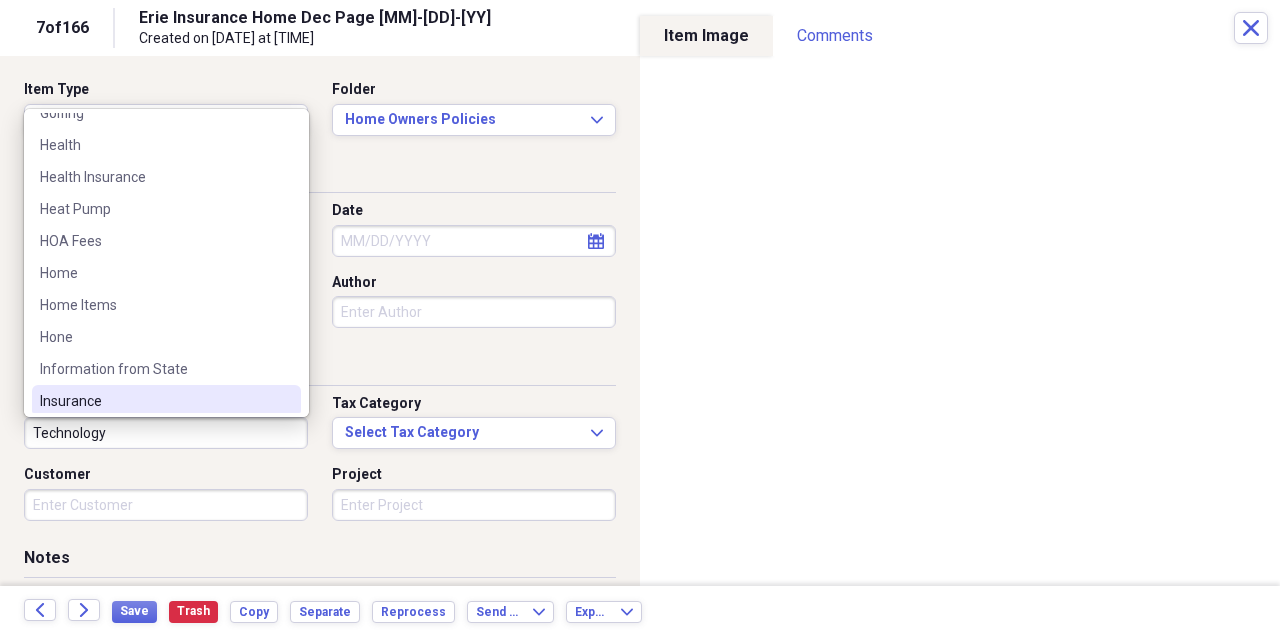 click on "Insurance" at bounding box center (154, 401) 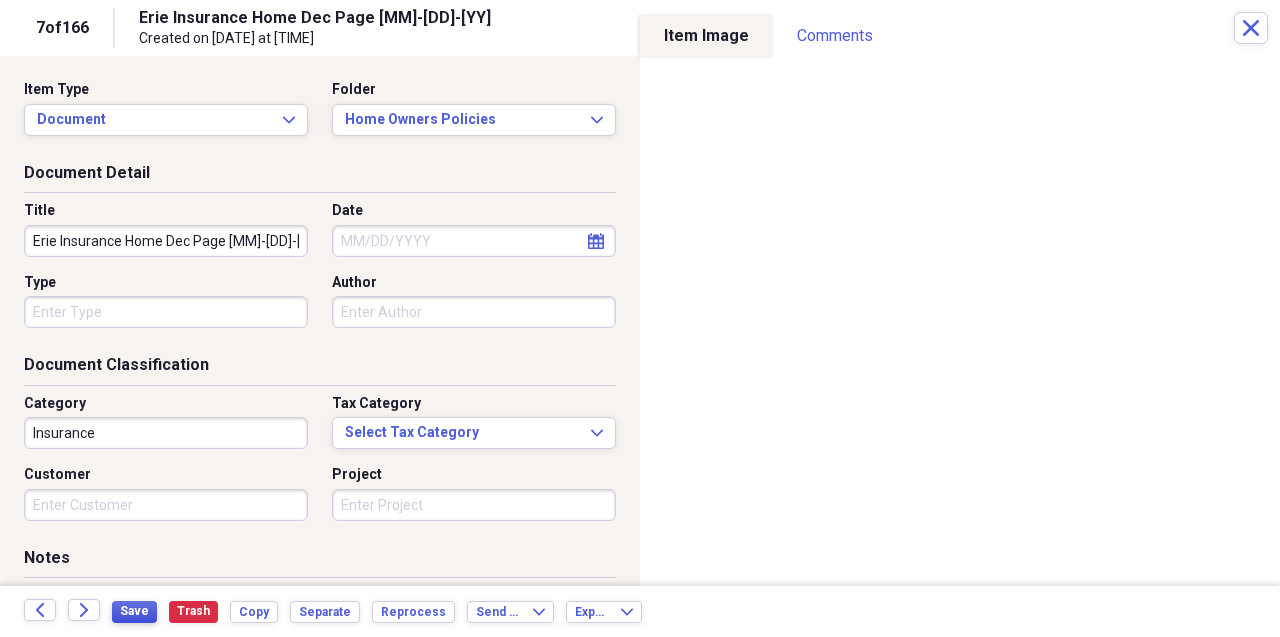 click on "Save" at bounding box center [134, 612] 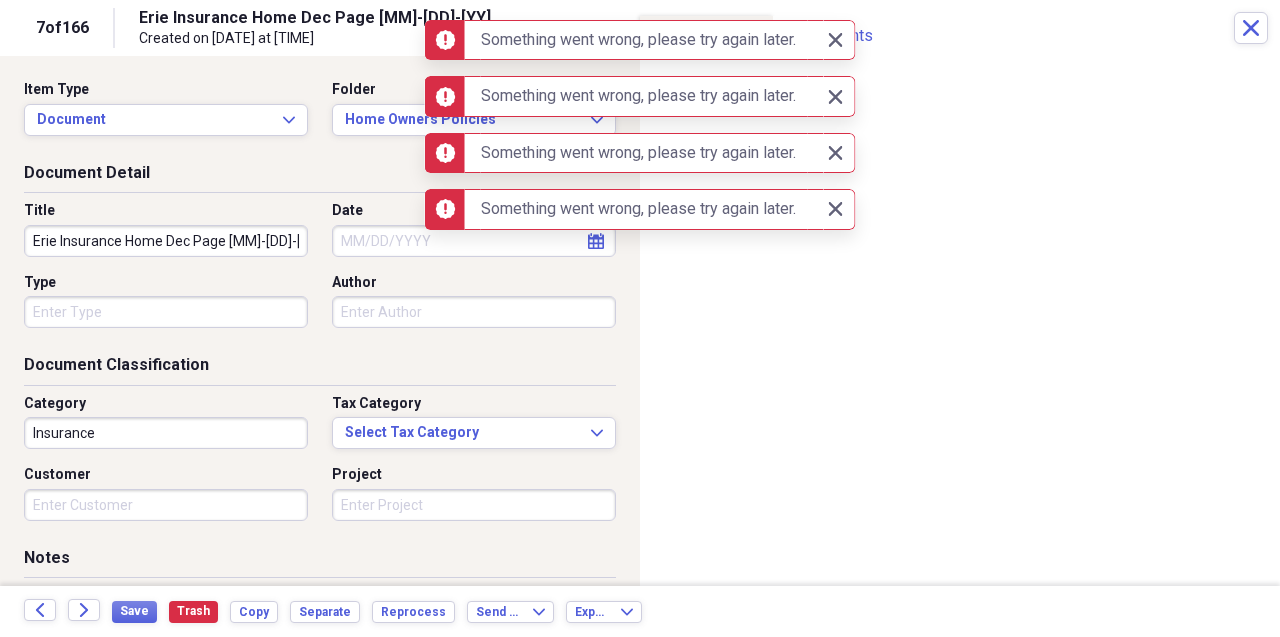 click on "Close Close" at bounding box center (840, 40) 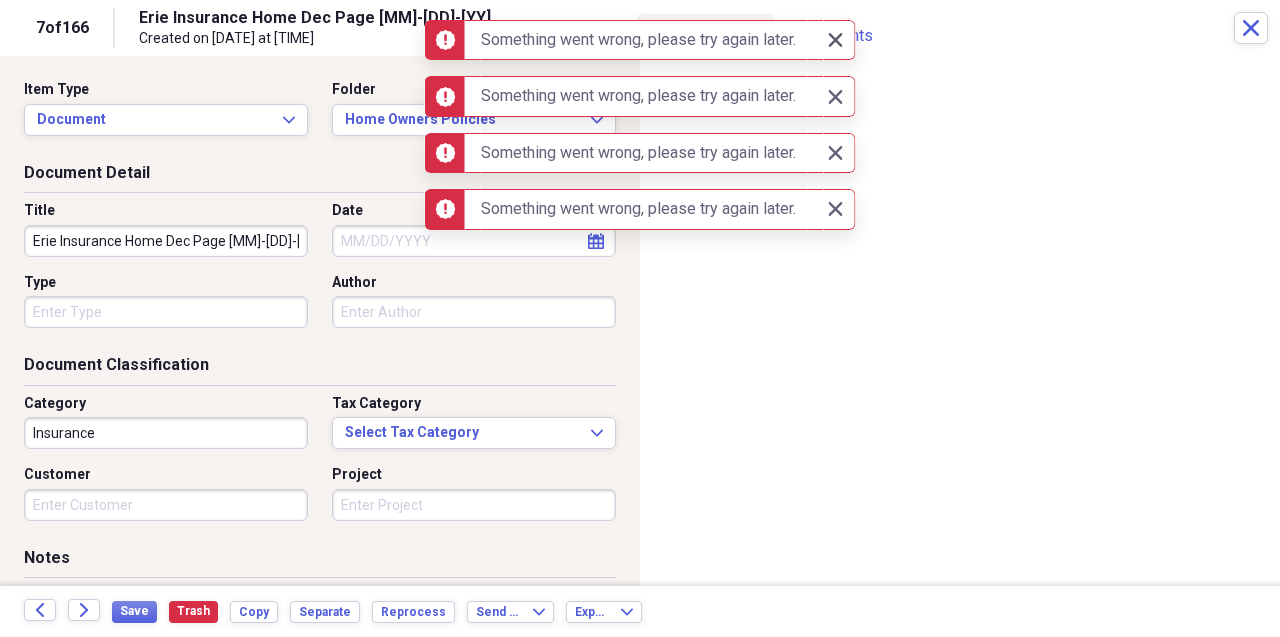 click on "Close" 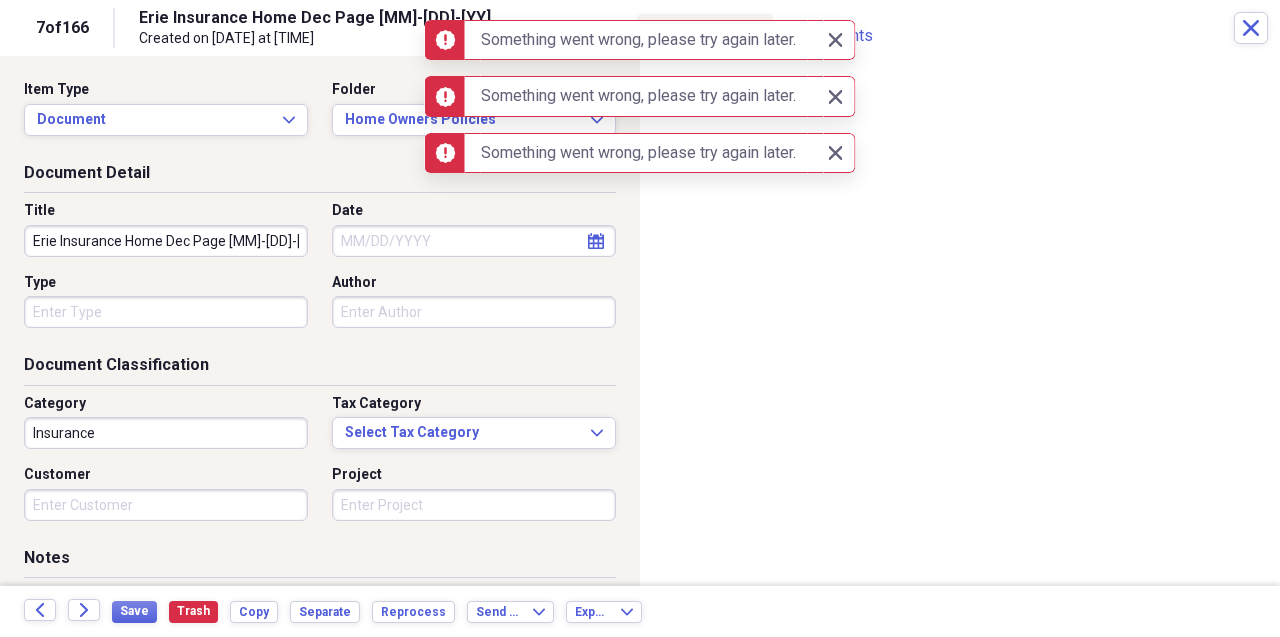 click on "danger Something went wrong, please try again later. Close Close danger Something went wrong, please try again later. Close Close danger Something went wrong, please try again later. Close Close" at bounding box center (640, 96) 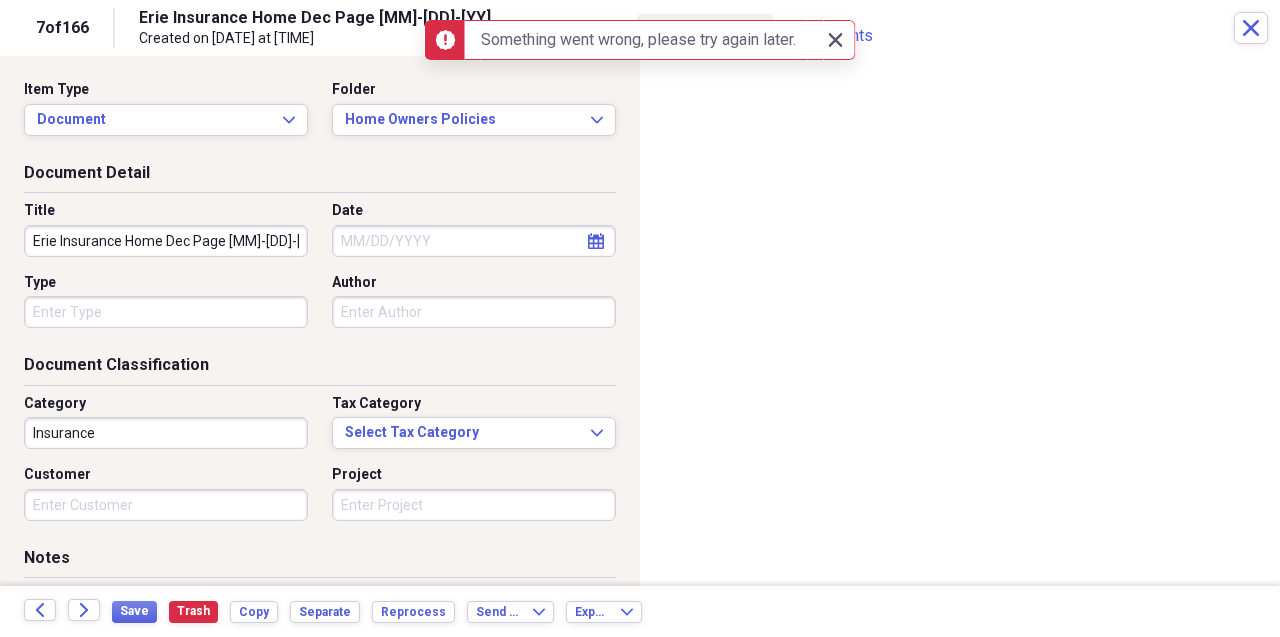 click on "Close Close" at bounding box center (835, 40) 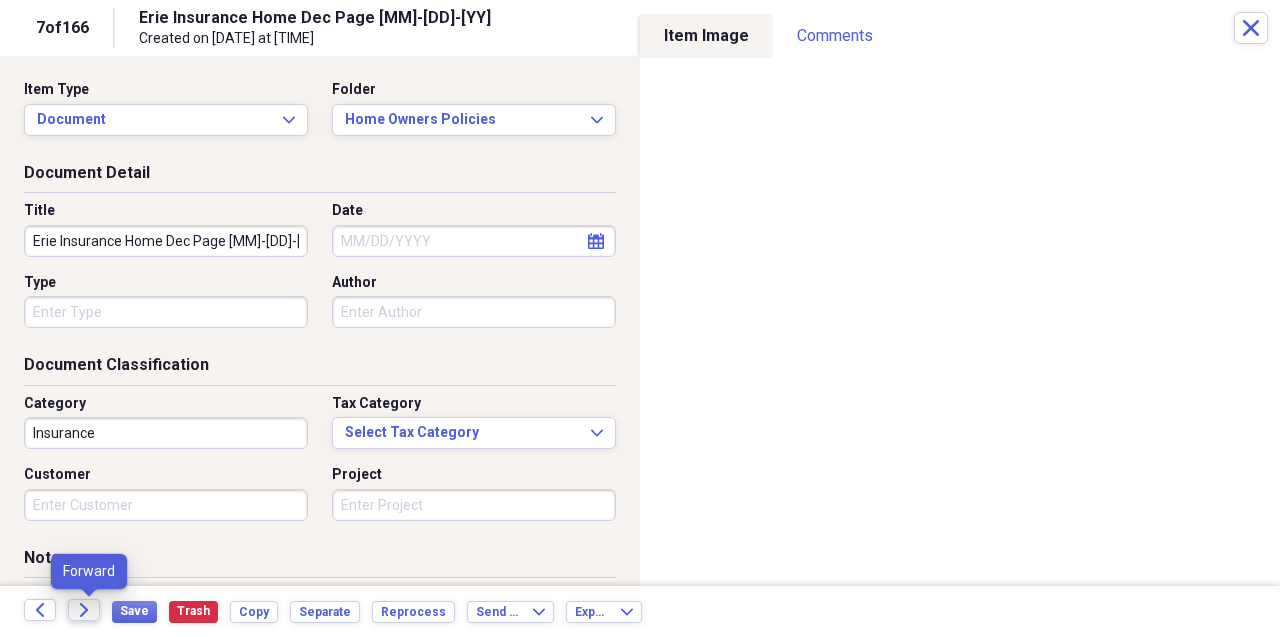 click on "Forward" 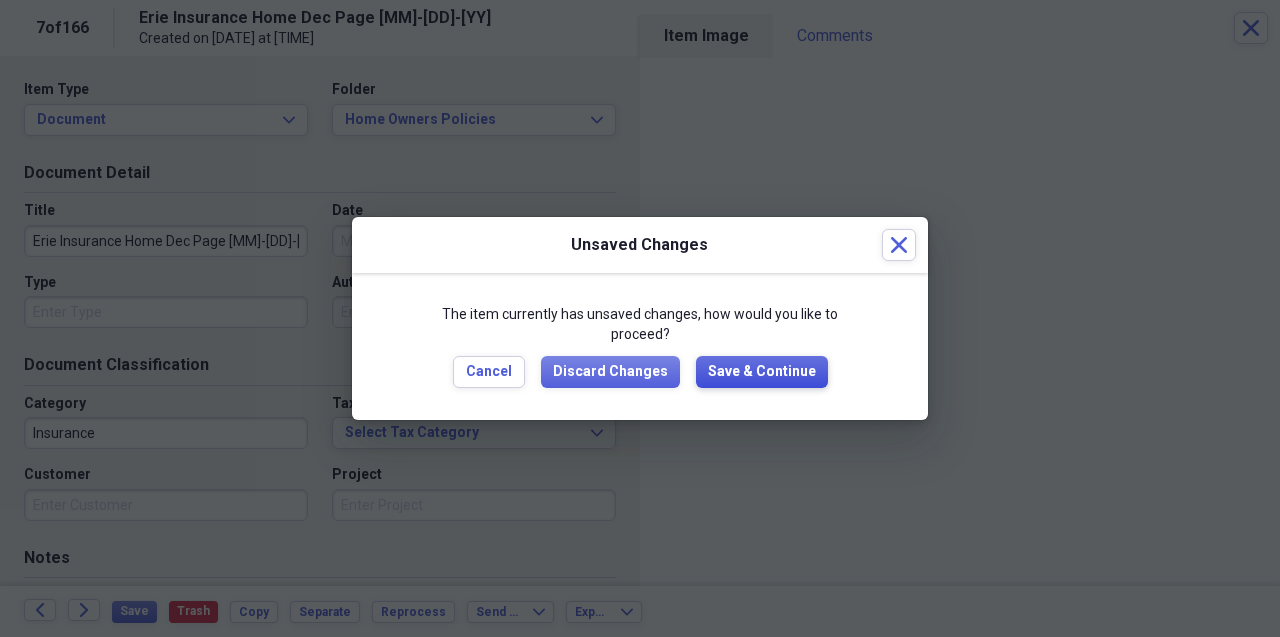 click on "Save & Continue" at bounding box center (762, 372) 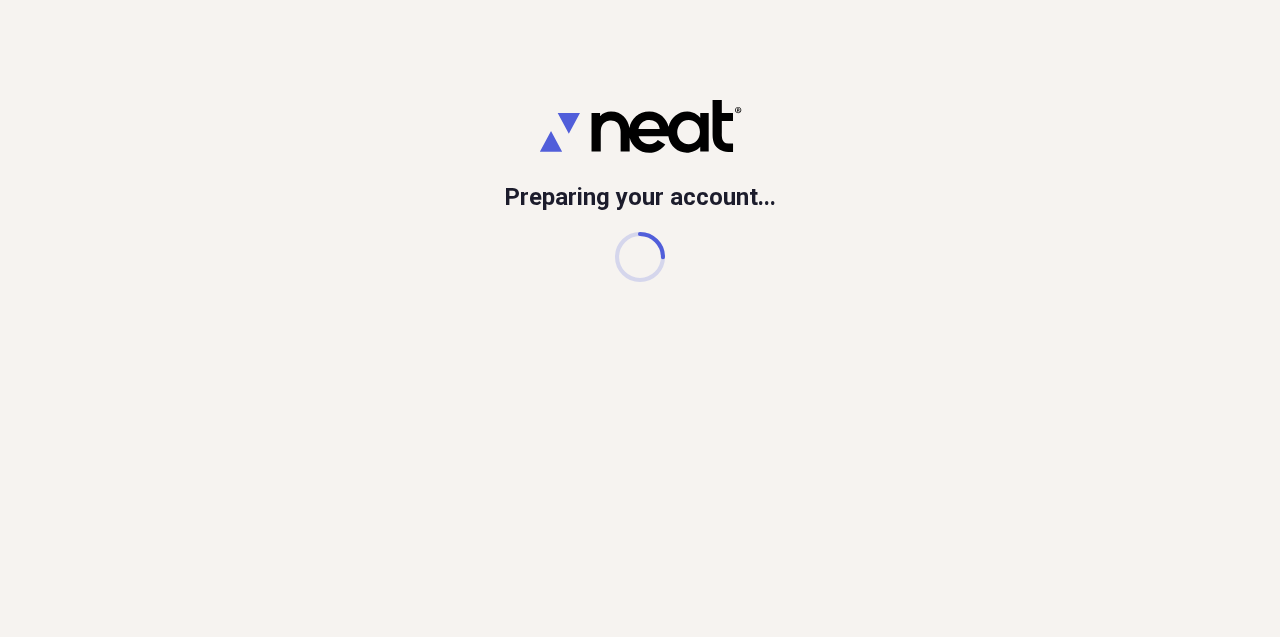 scroll, scrollTop: 0, scrollLeft: 0, axis: both 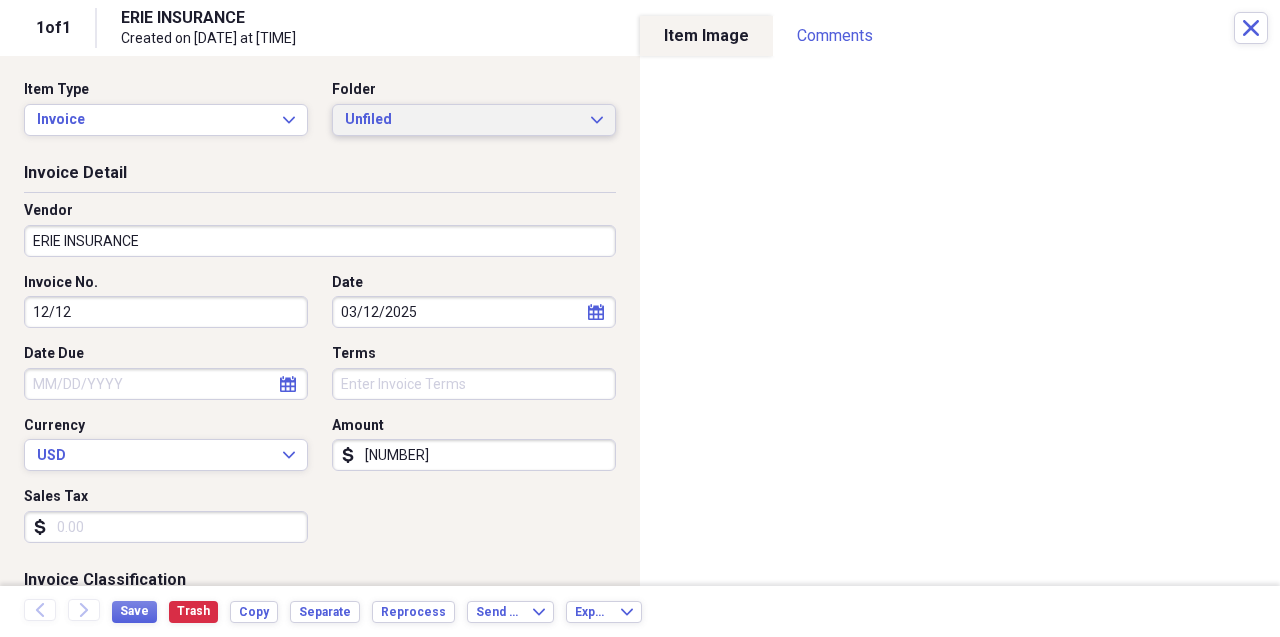 click on "Unfiled" at bounding box center [462, 120] 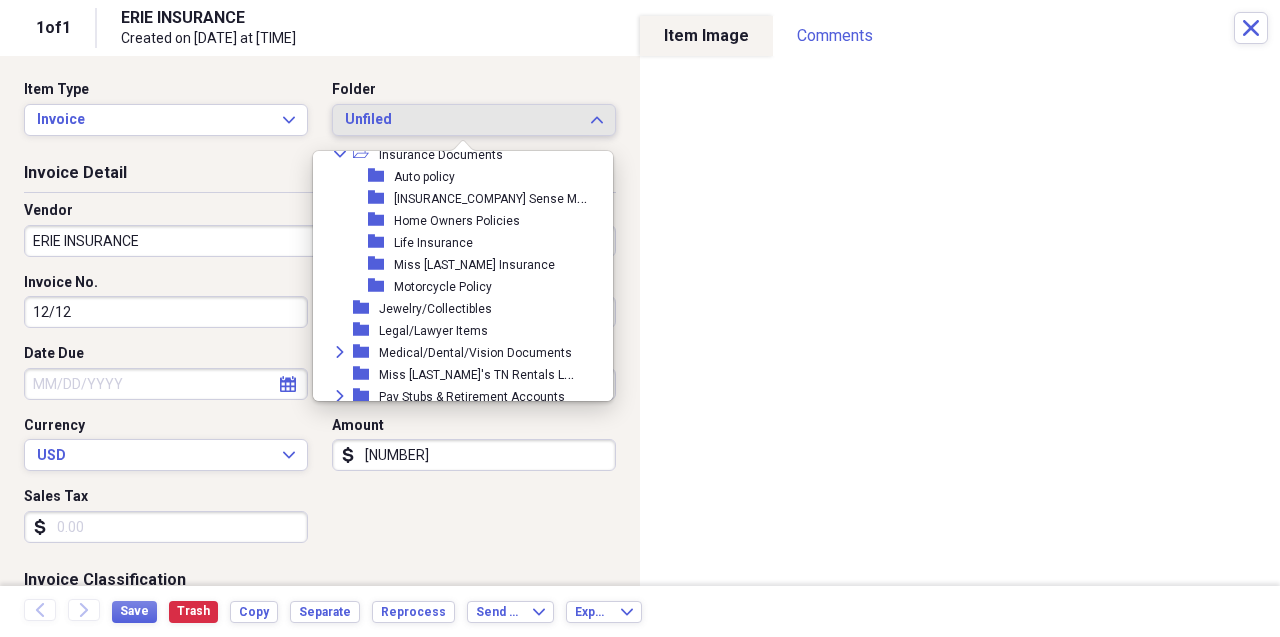 scroll, scrollTop: 800, scrollLeft: 0, axis: vertical 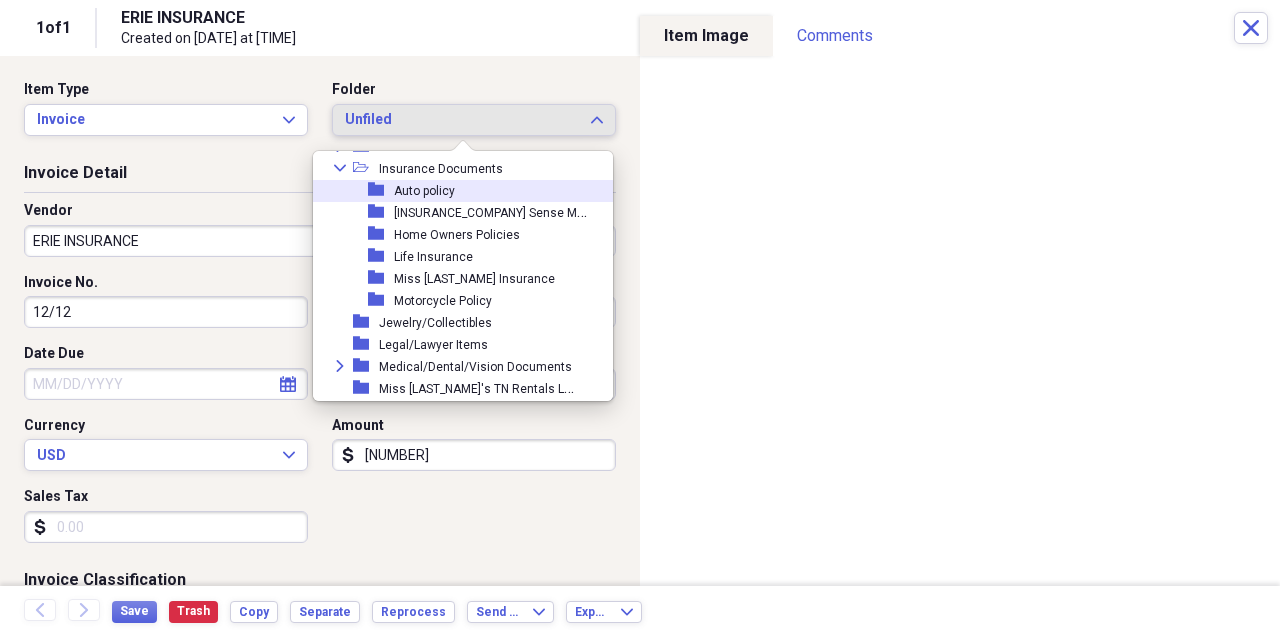 click on "Auto policy" at bounding box center (424, 191) 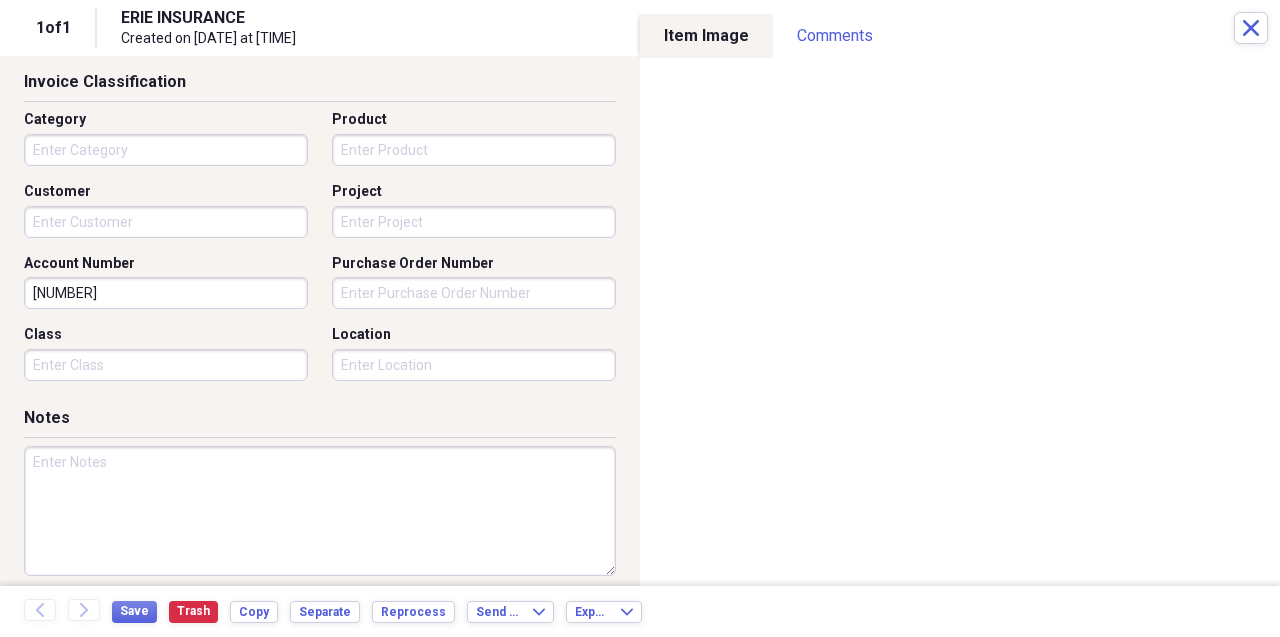 scroll, scrollTop: 500, scrollLeft: 0, axis: vertical 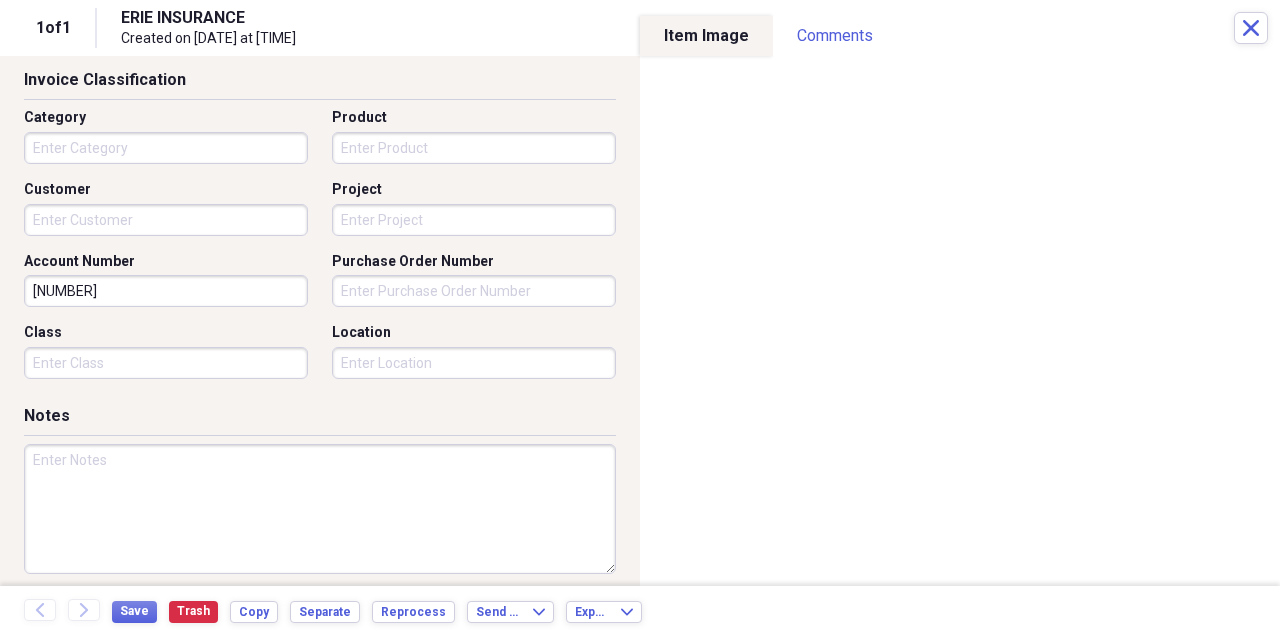 click on "Category Product Customer Project Account Number 0607884 Purchase Order Number Class Location" at bounding box center (320, 251) 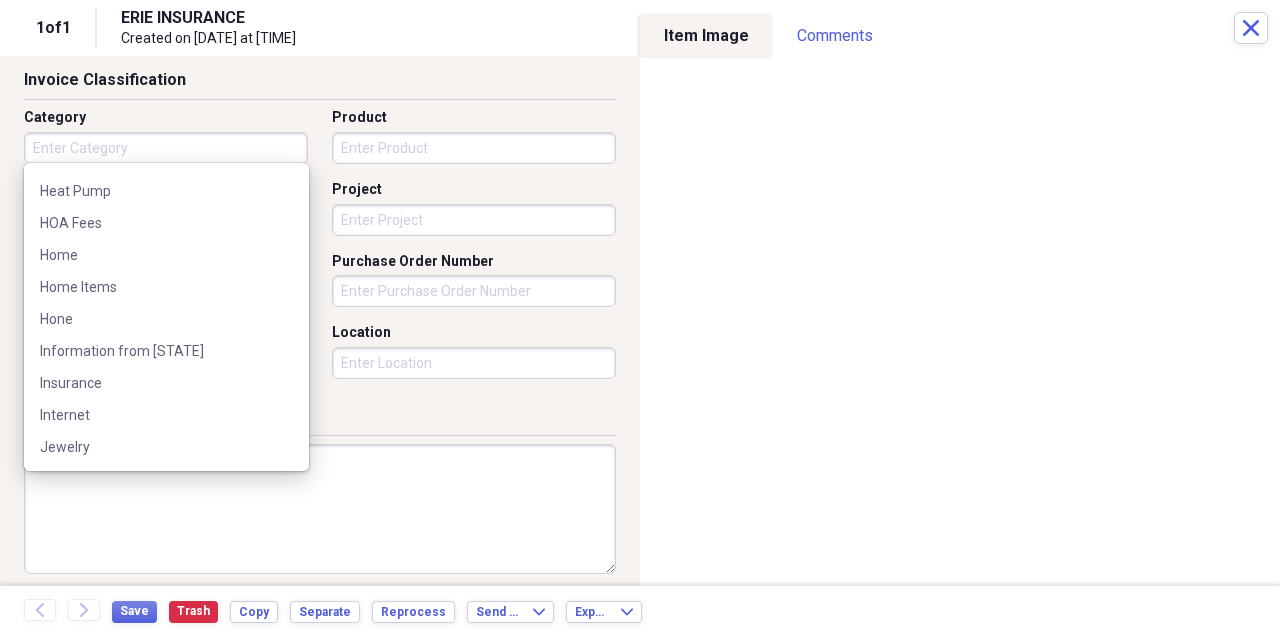 scroll, scrollTop: 1400, scrollLeft: 0, axis: vertical 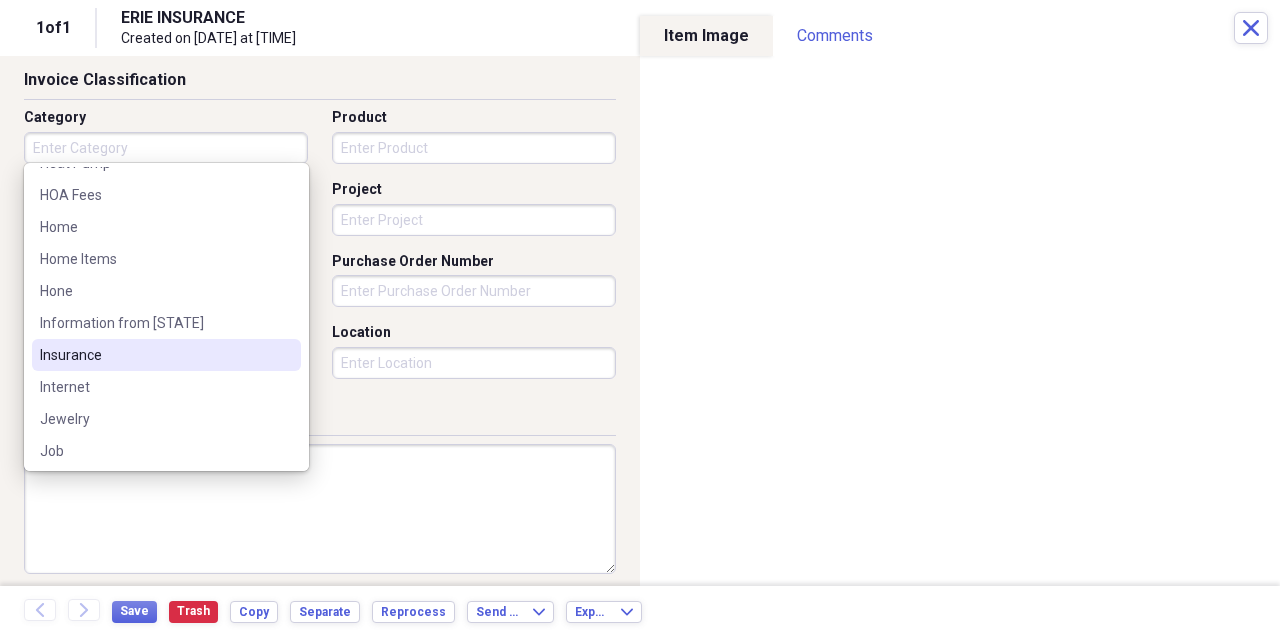 click on "Insurance" at bounding box center [154, 355] 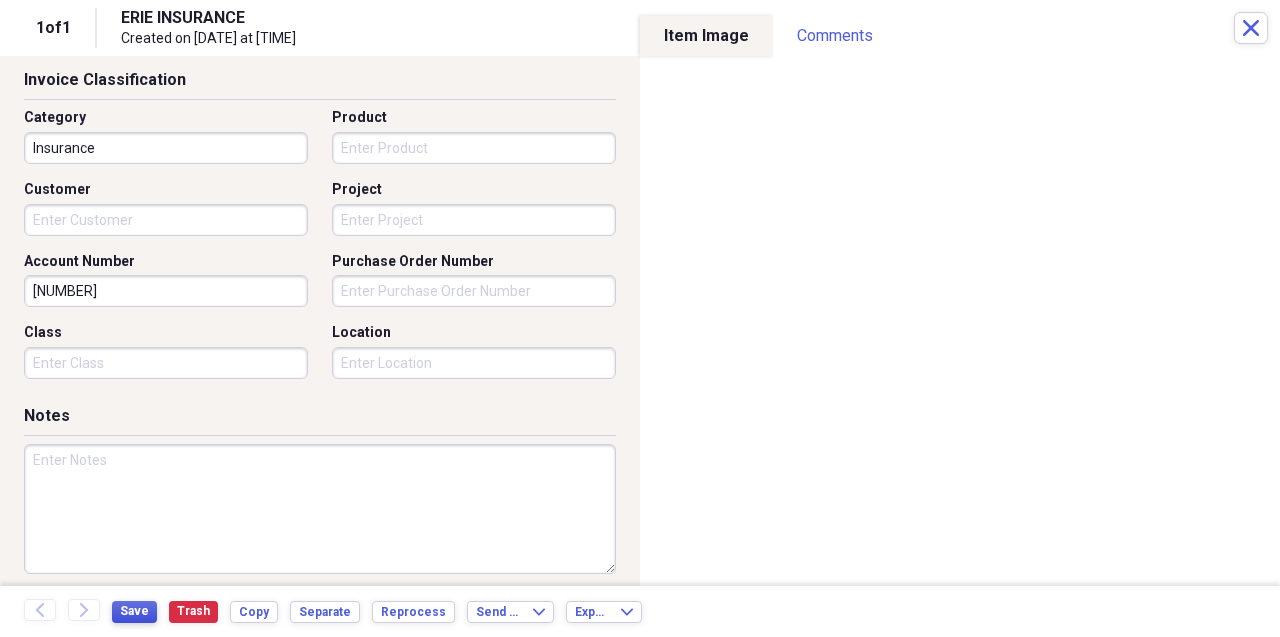 click on "Save" at bounding box center [134, 611] 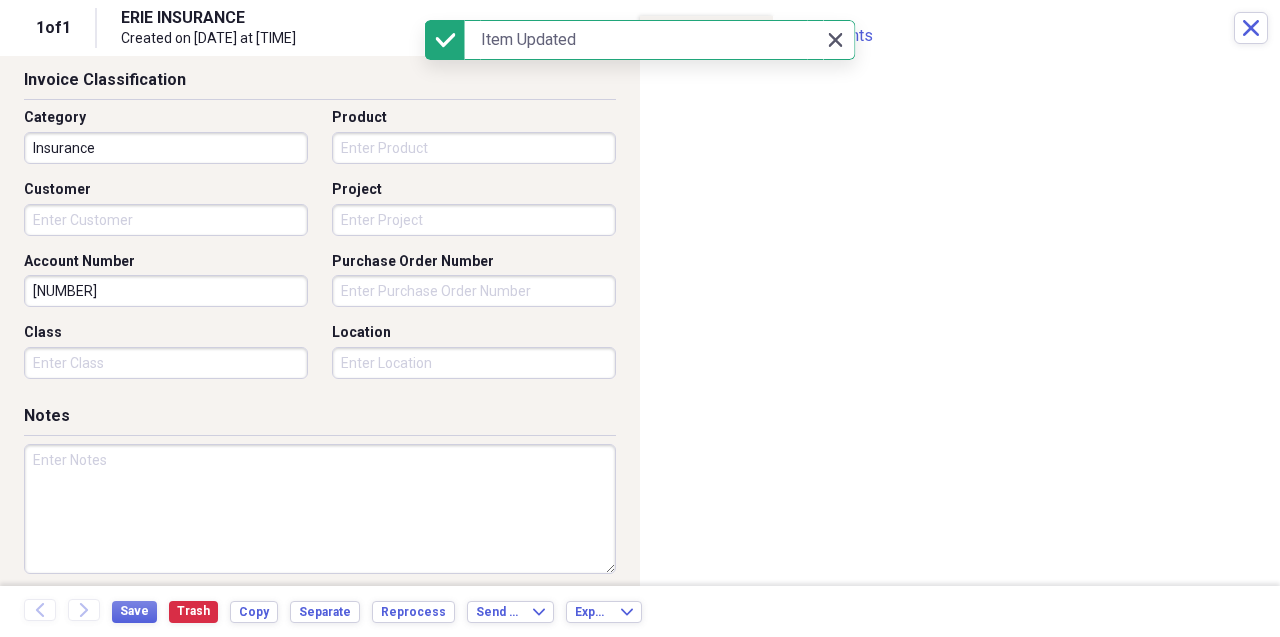 click on "Close" 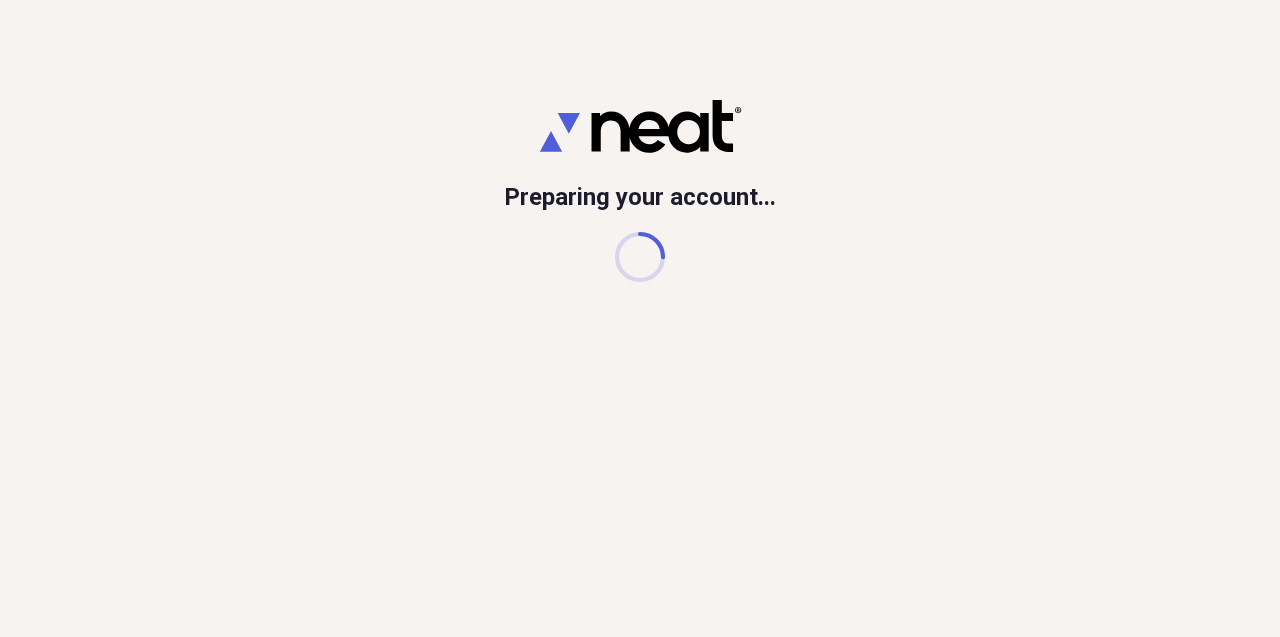 scroll, scrollTop: 0, scrollLeft: 0, axis: both 